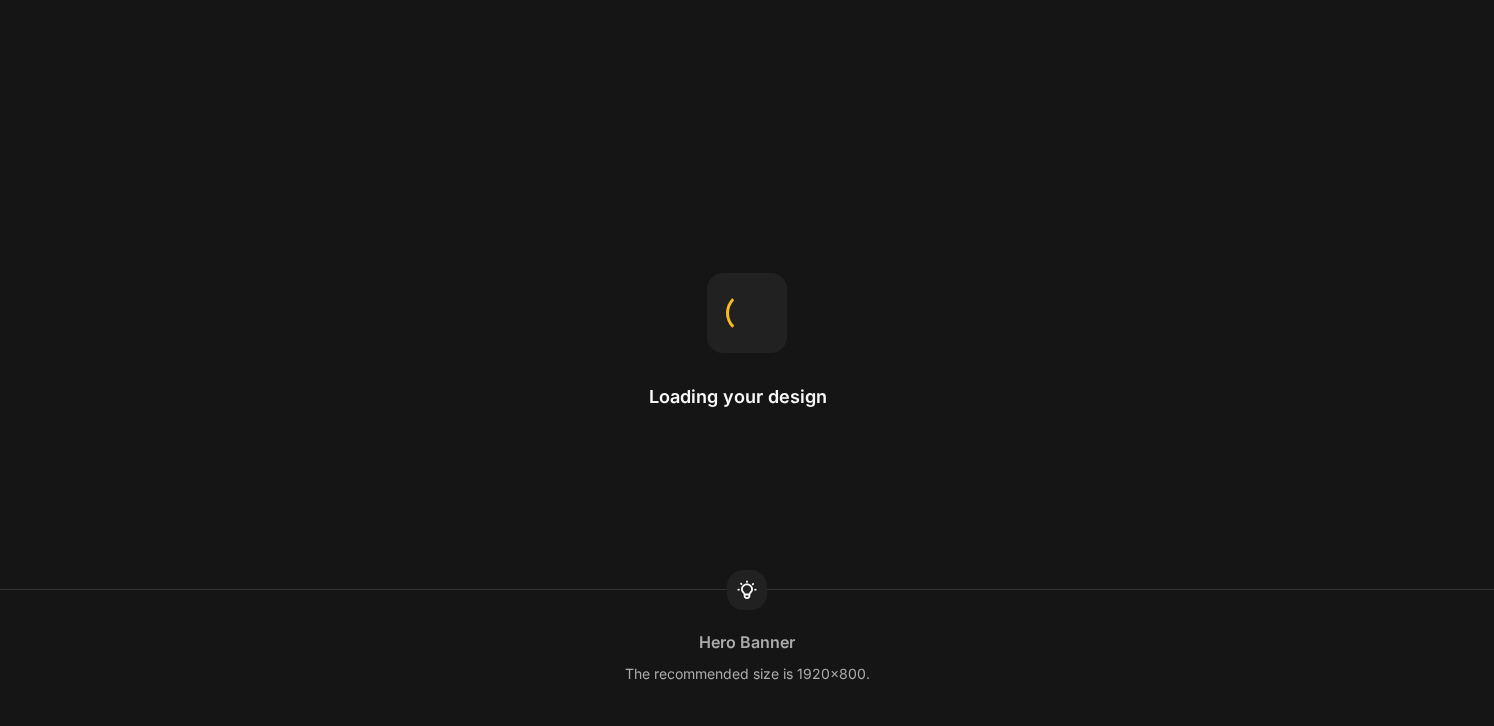 scroll, scrollTop: 0, scrollLeft: 0, axis: both 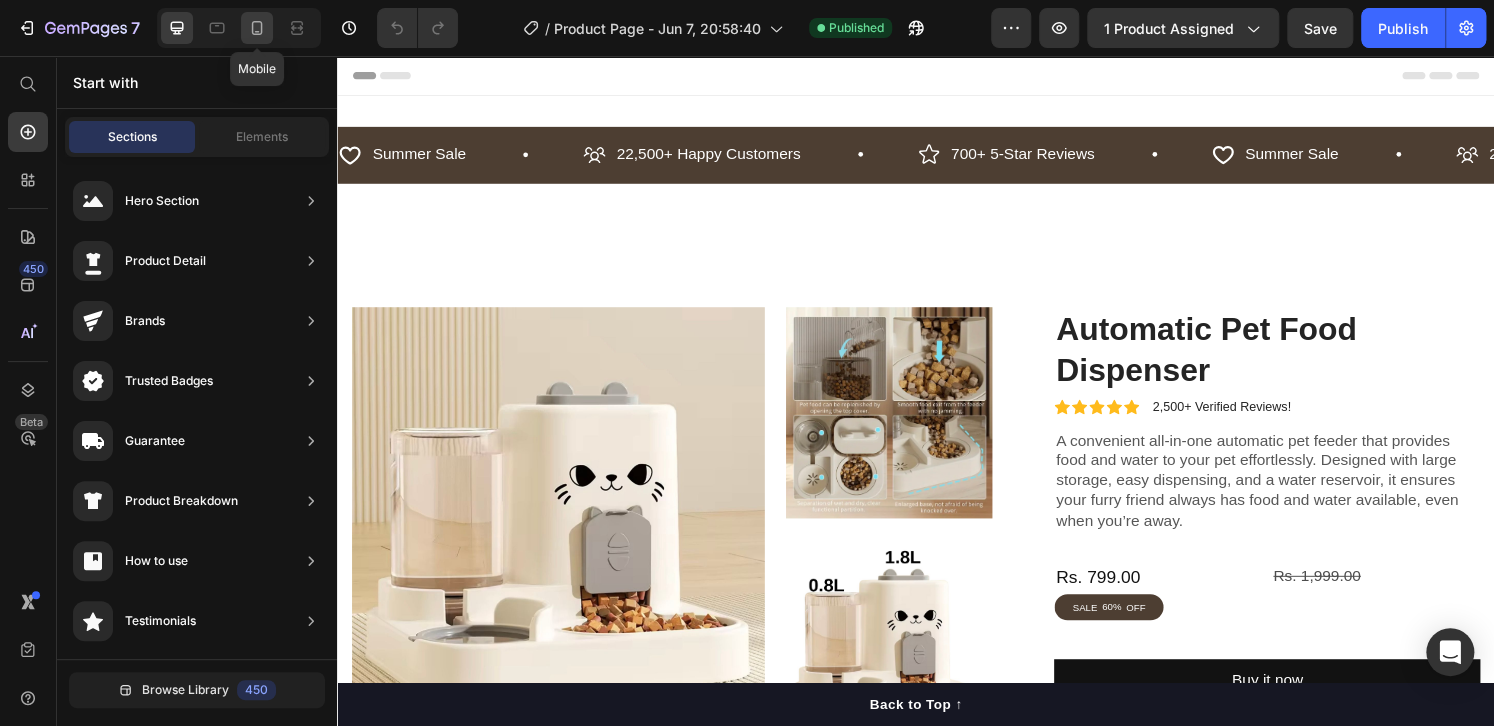 click 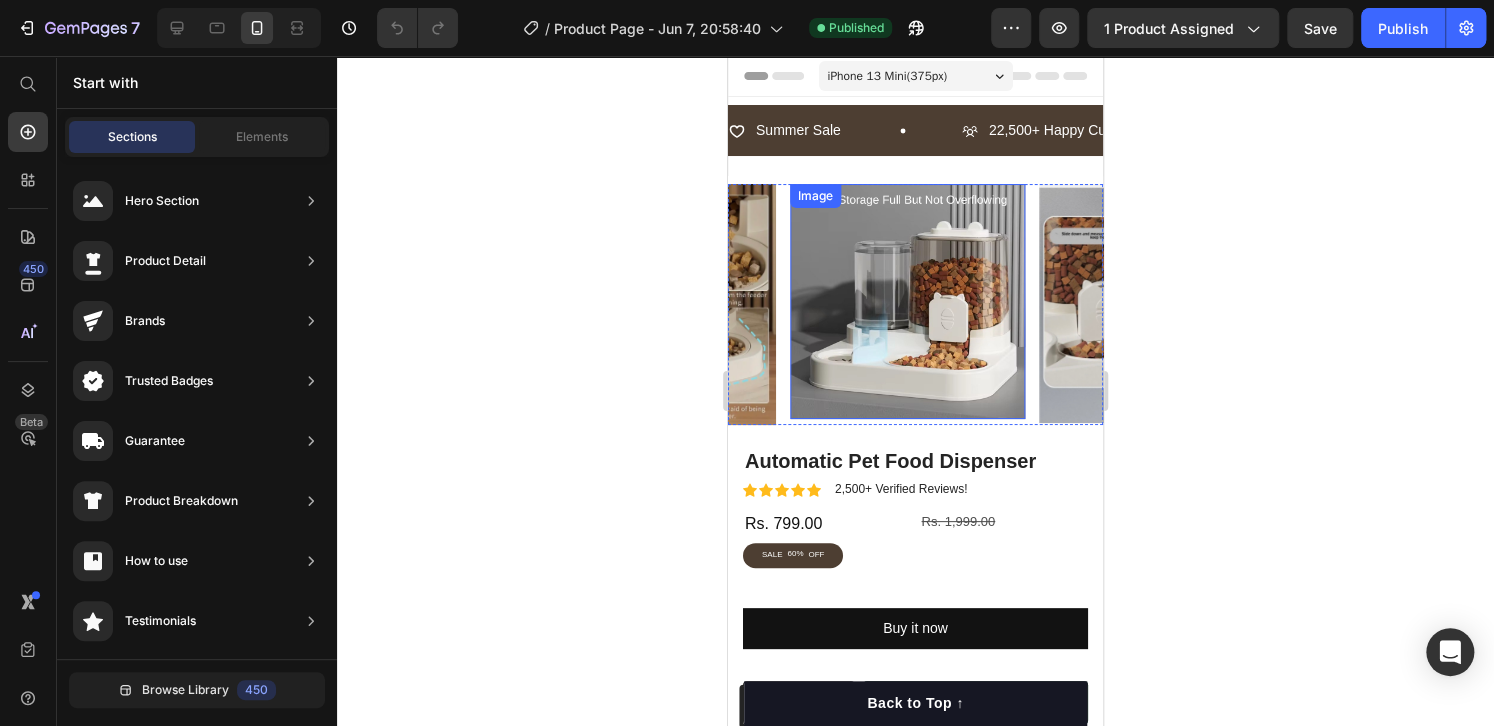 click at bounding box center (907, 301) 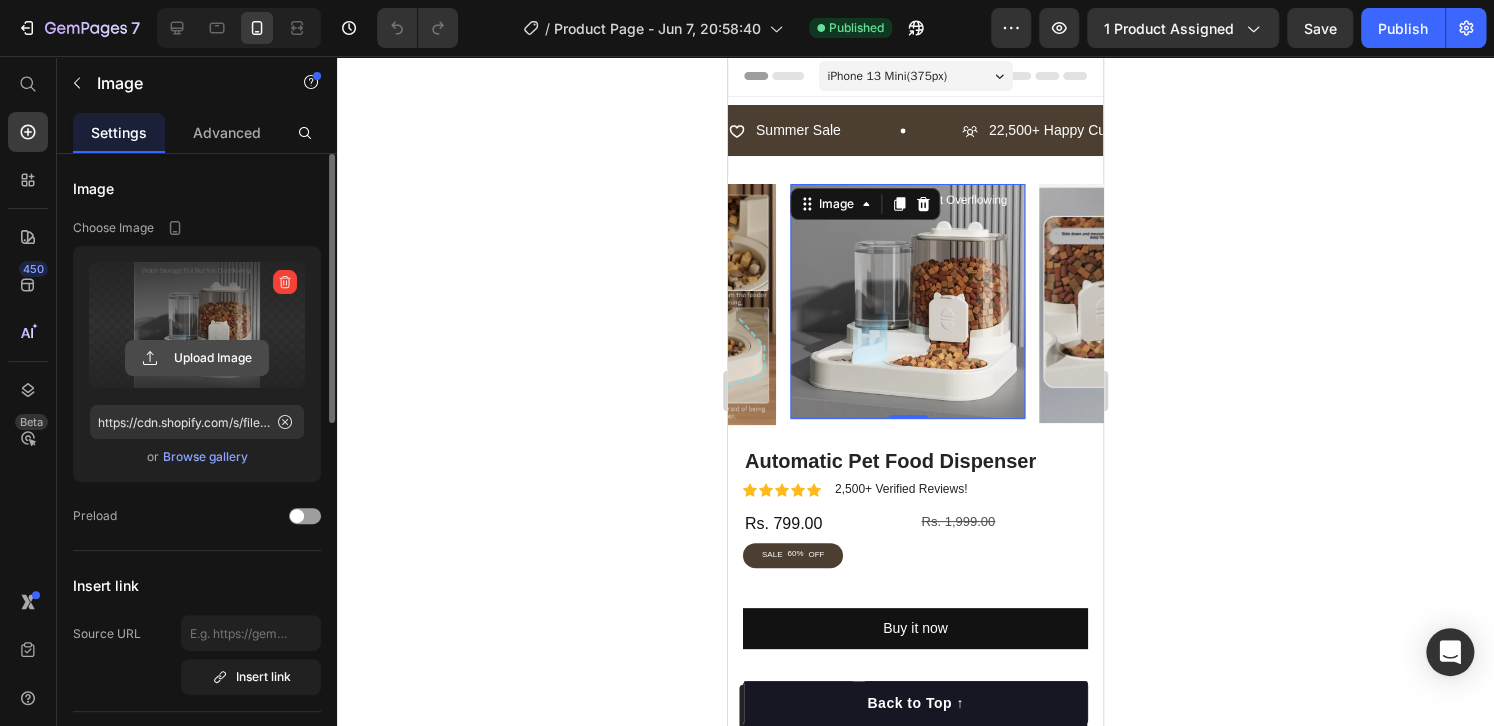click 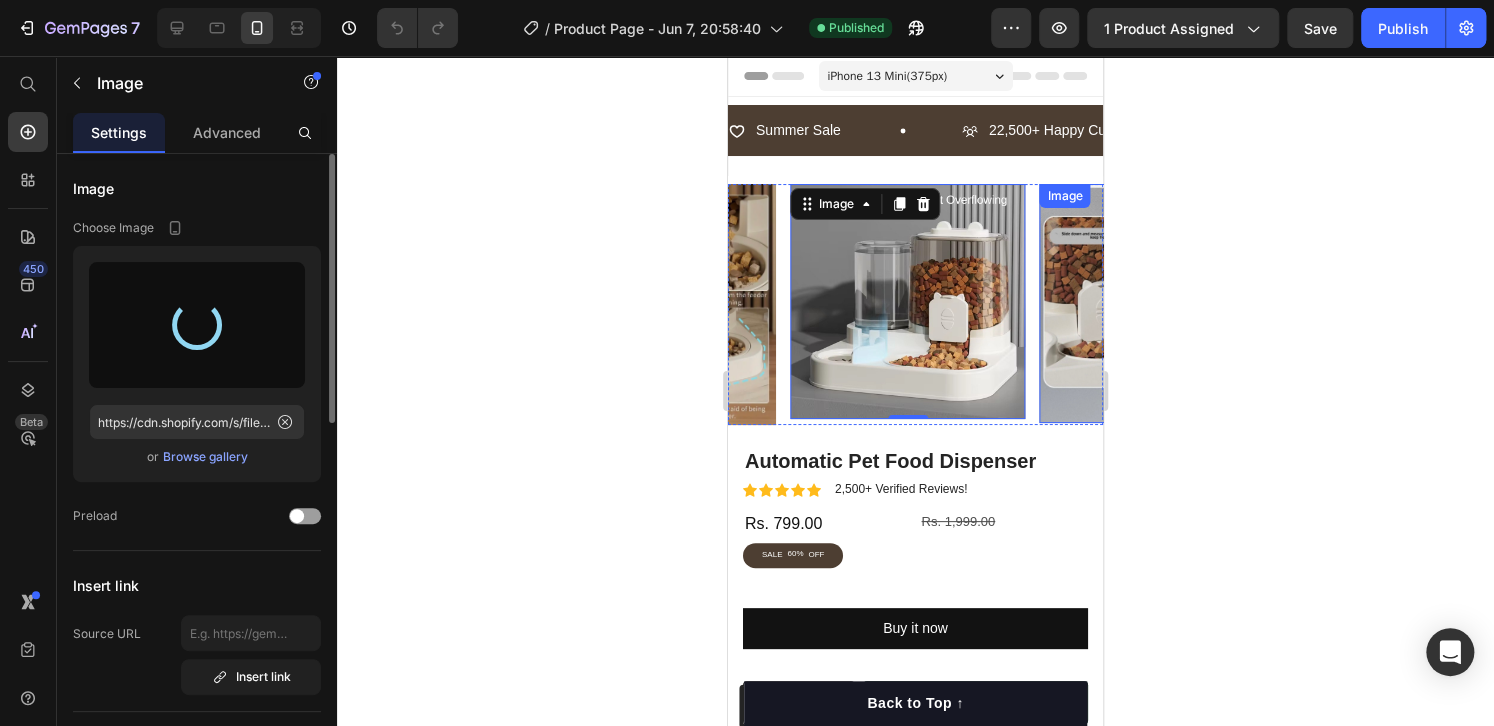 type on "https://cdn.shopify.com/s/files/1/0652/7329/9152/files/gempages_570054759491306311-c5907820-0351-4f5b-bd3a-9133aa5dc50d.jpg" 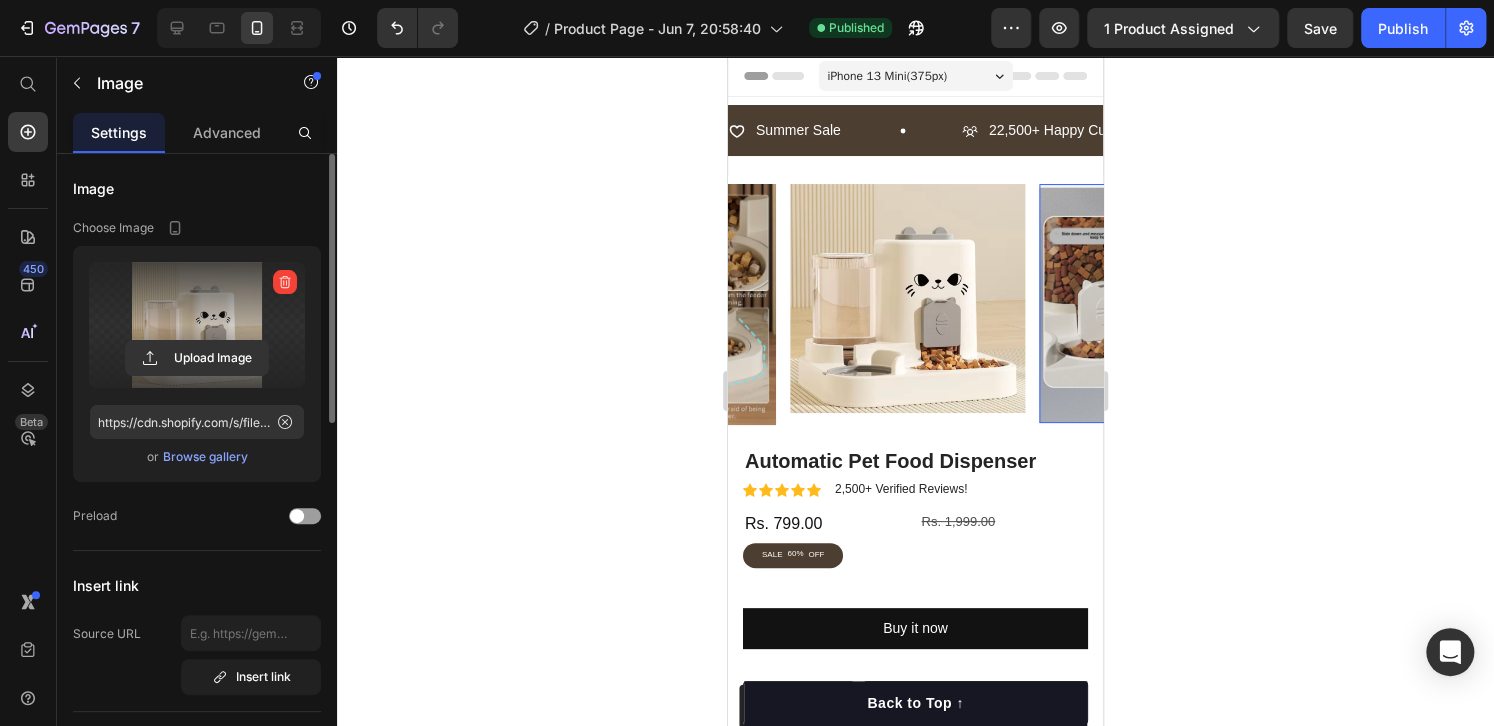 click at bounding box center (1157, 303) 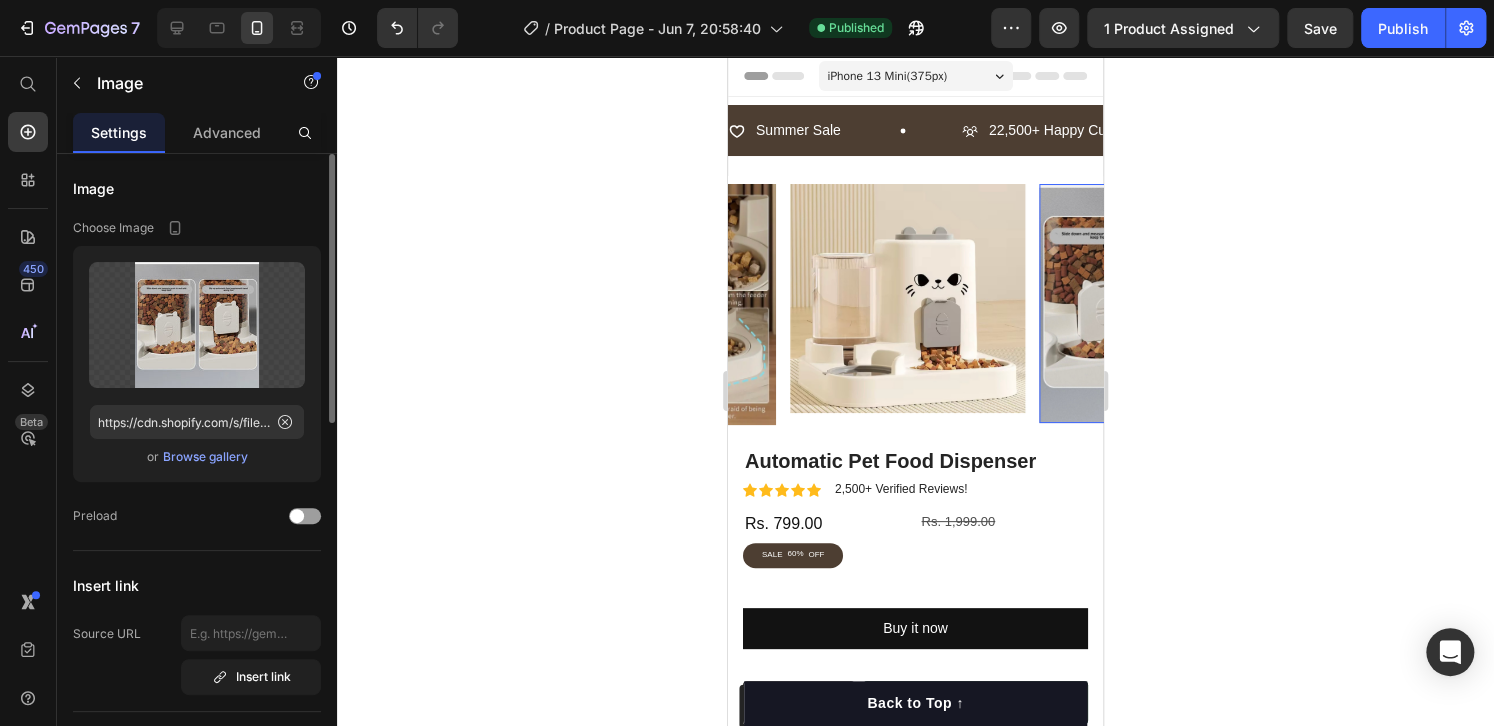 click at bounding box center [1157, 303] 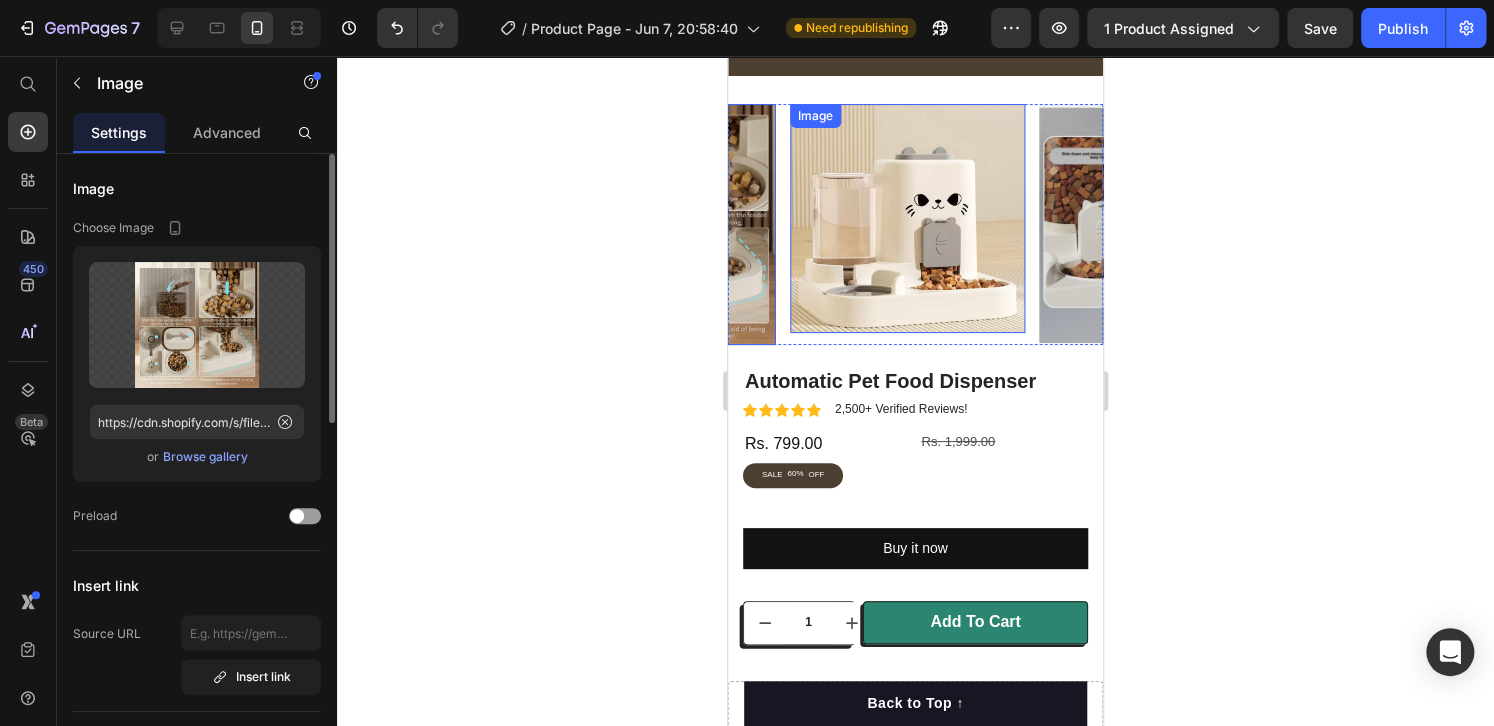 scroll, scrollTop: 0, scrollLeft: 0, axis: both 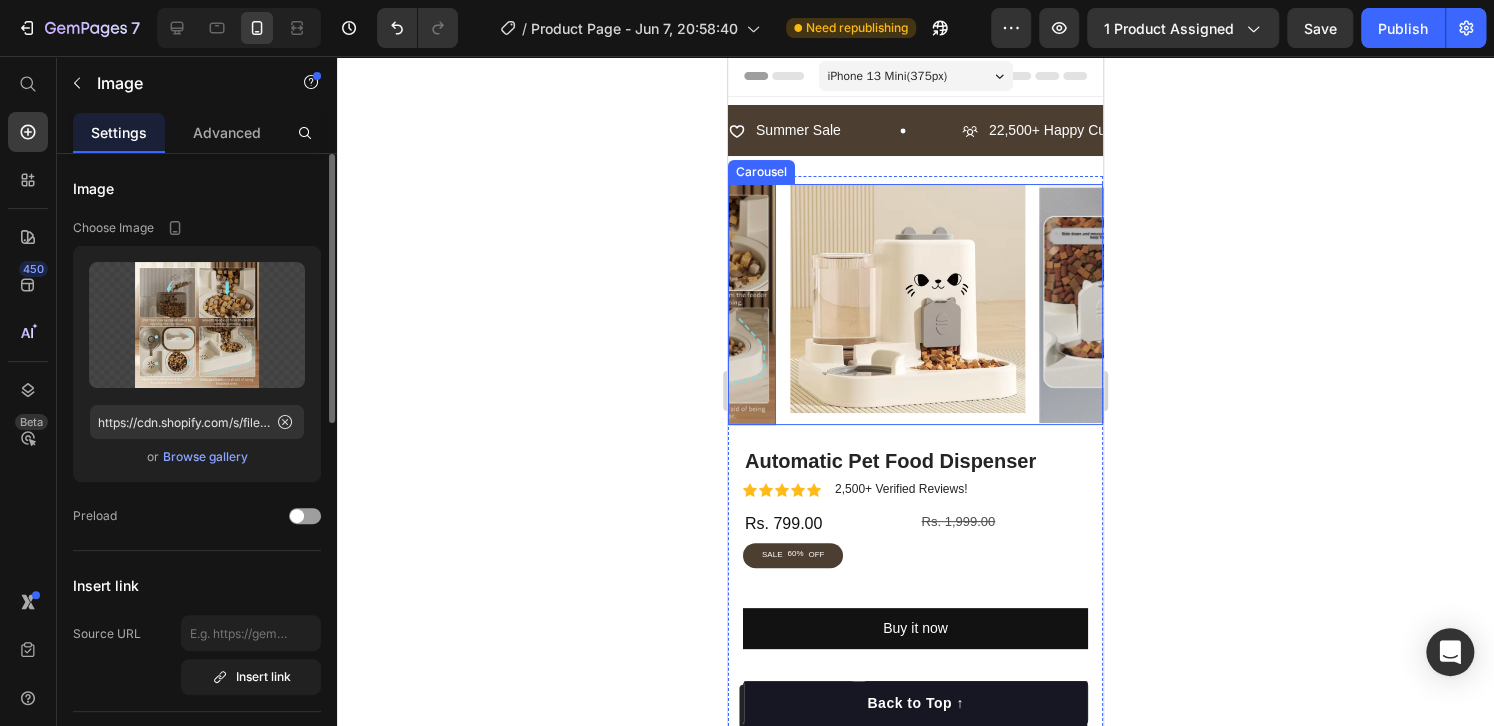 click on "Image Image Image Image   0" at bounding box center [915, 304] 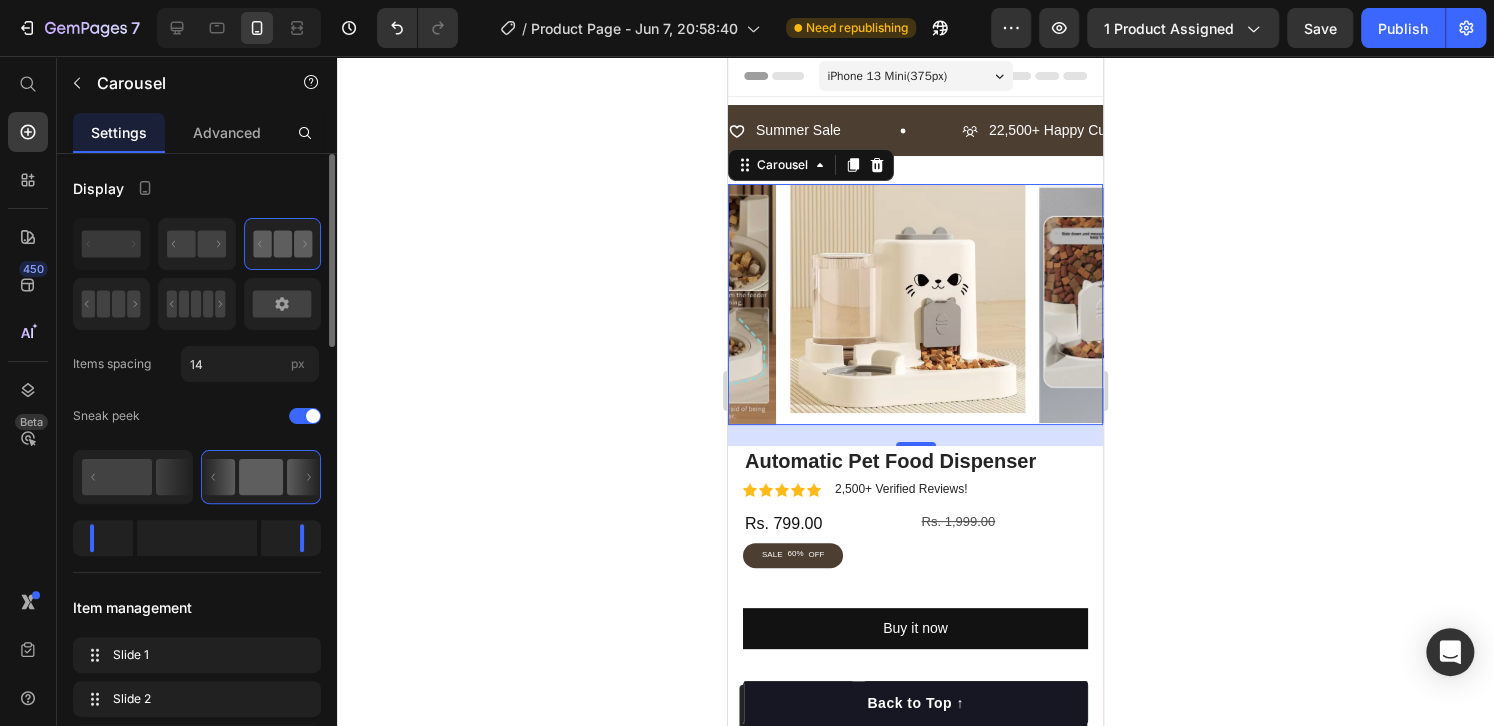 click 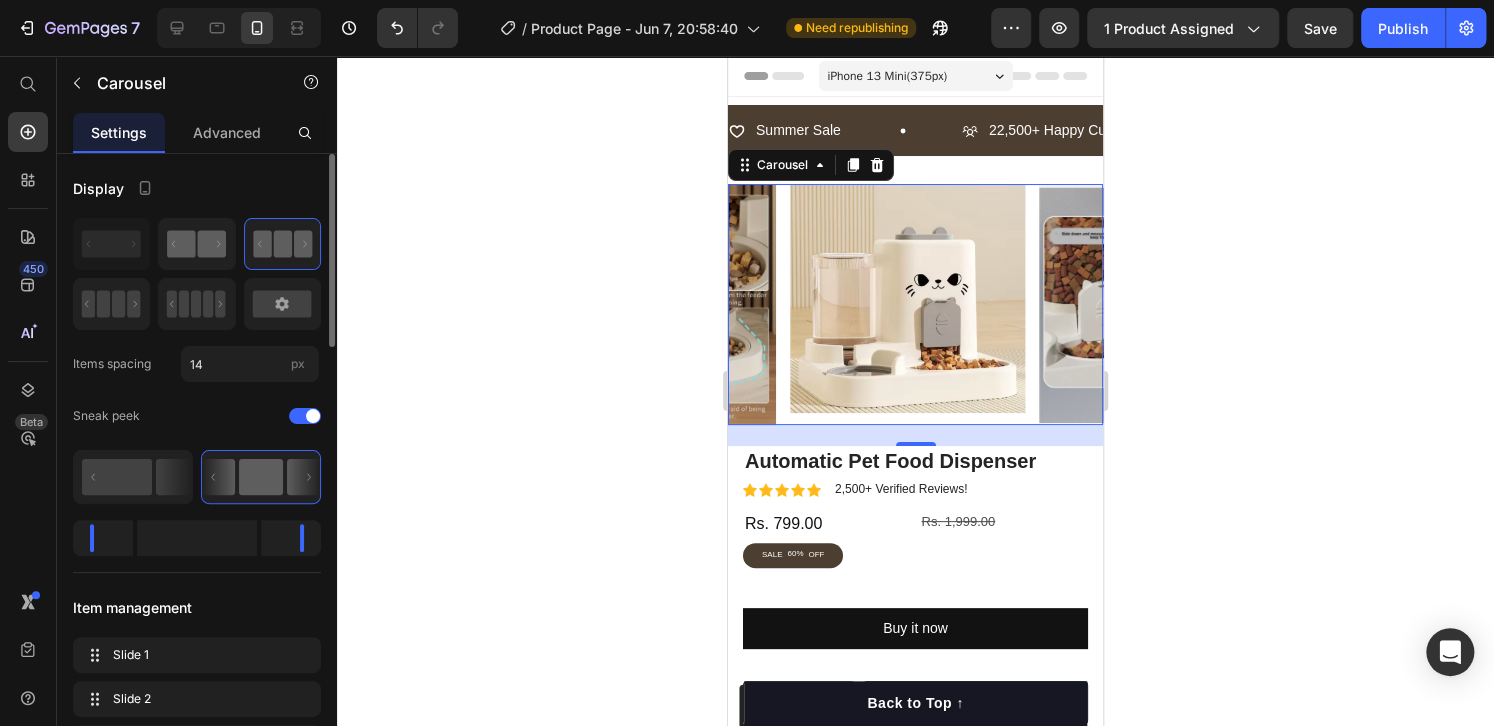 click 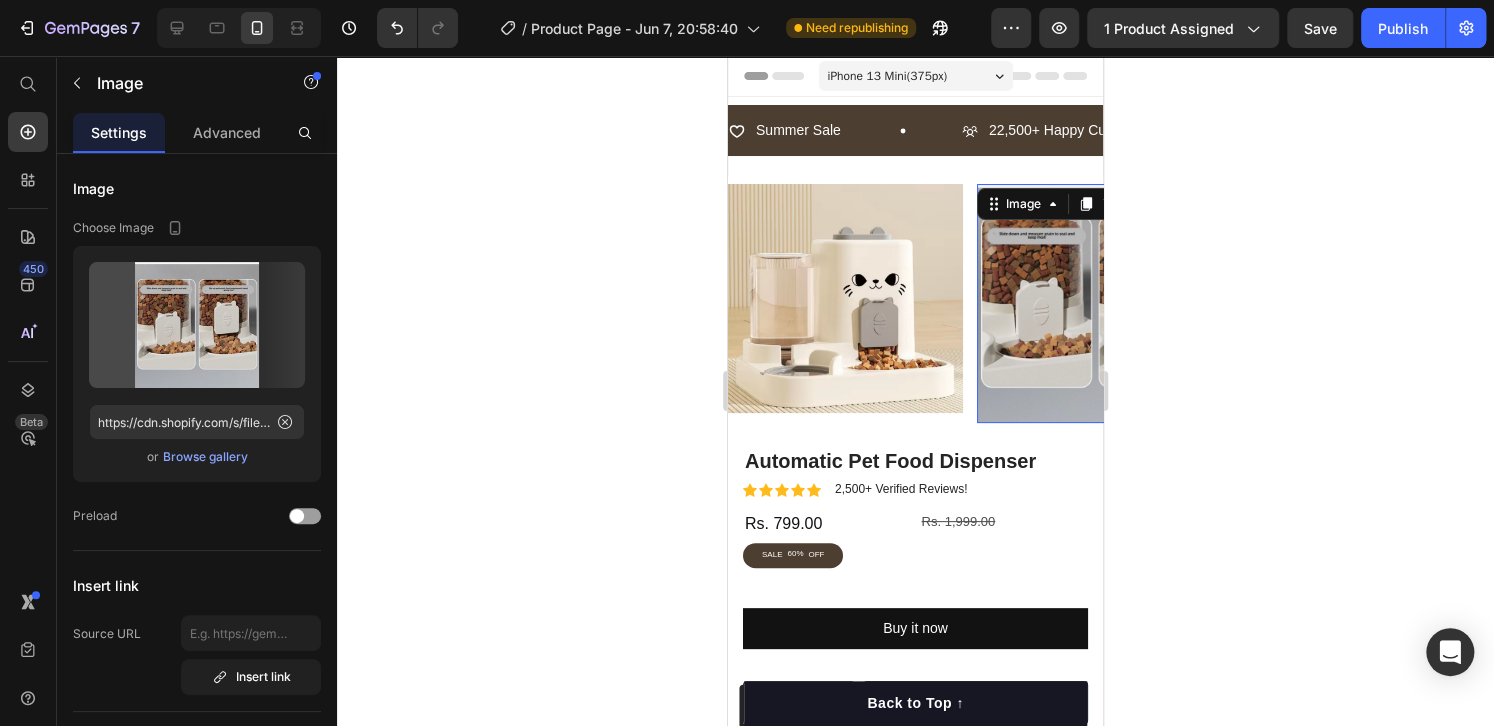 click at bounding box center [1094, 303] 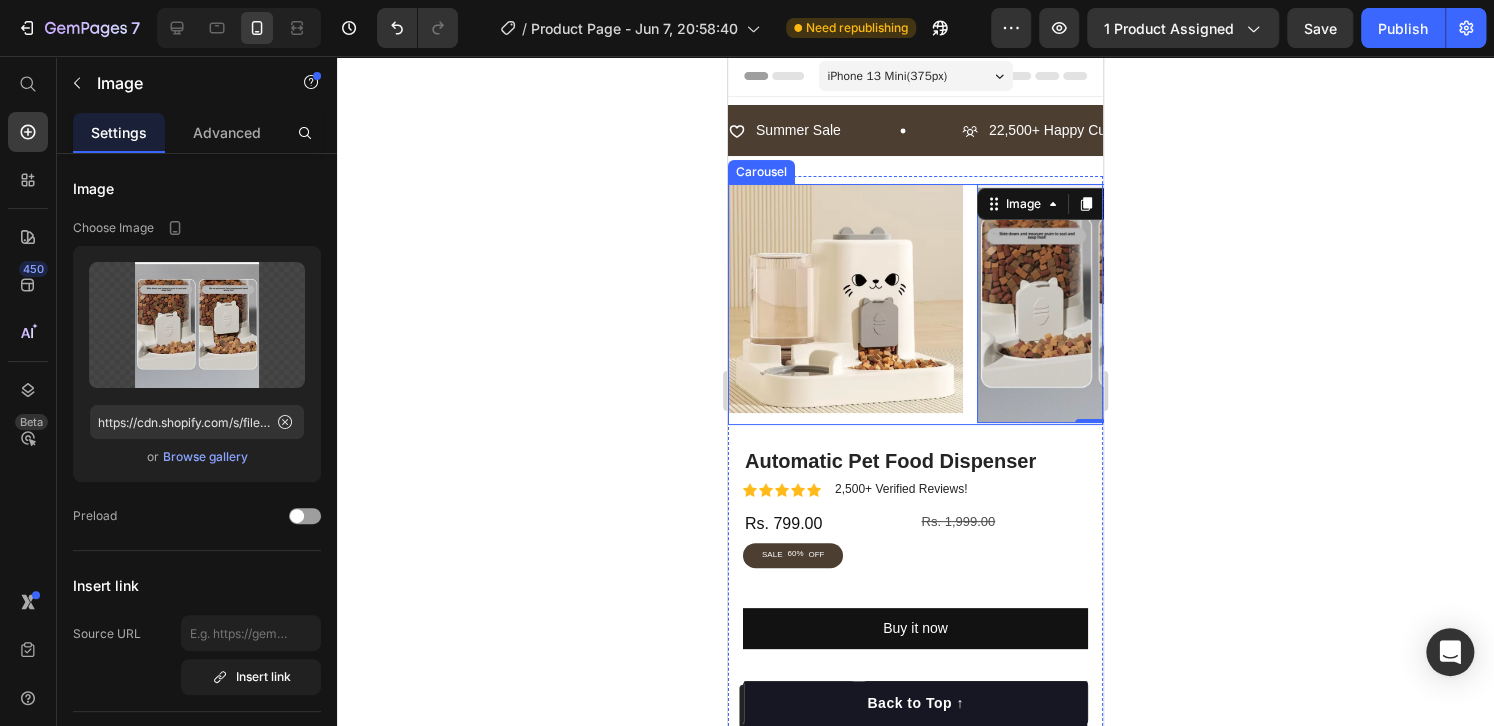 click on "Image Image   0 Image Image" at bounding box center (915, 304) 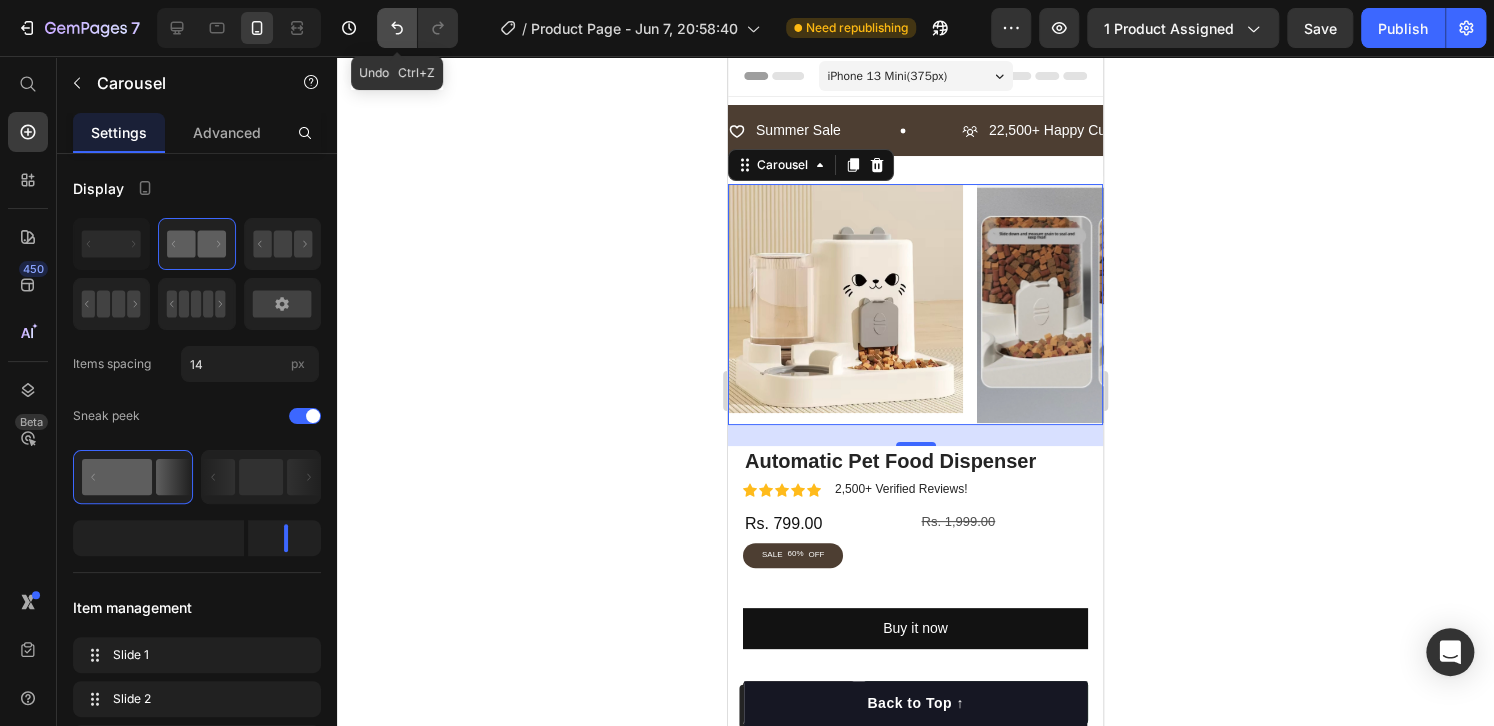 click 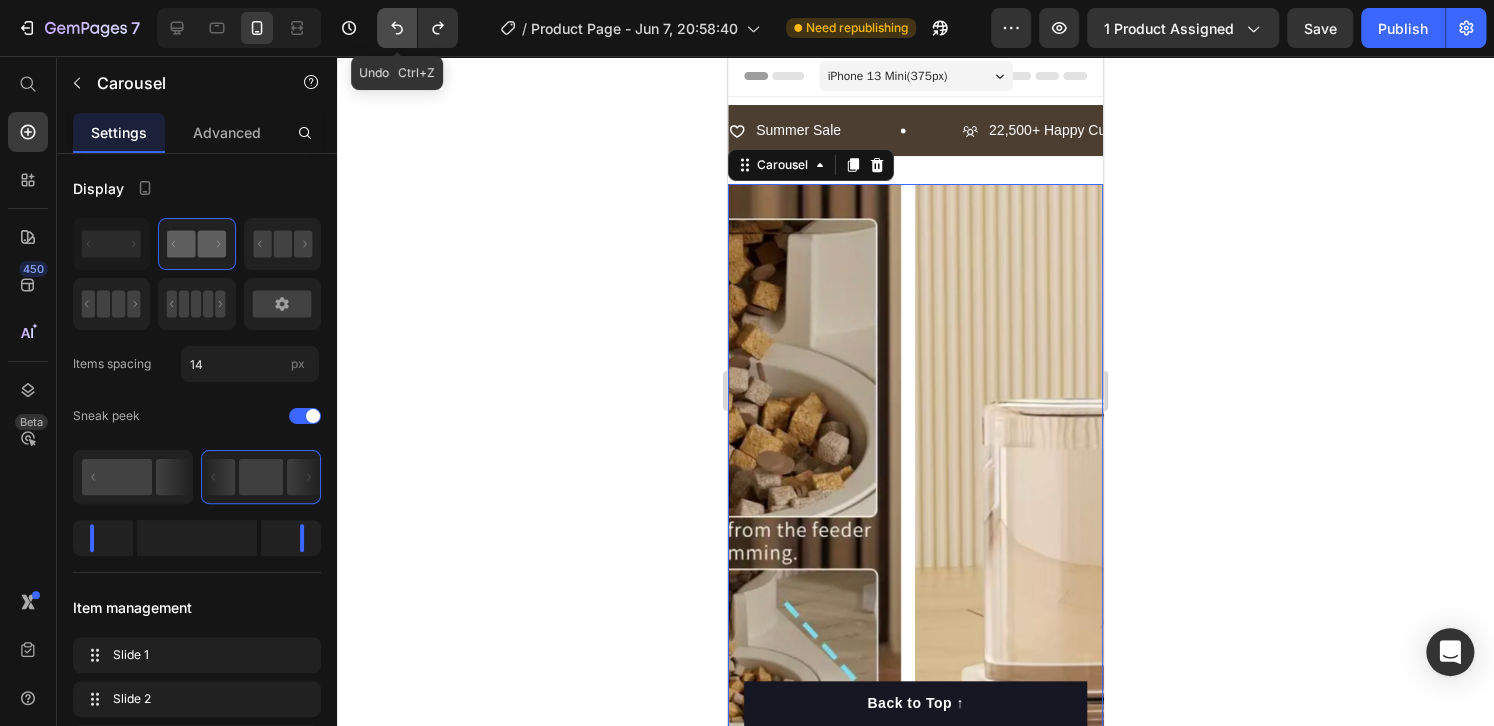 click 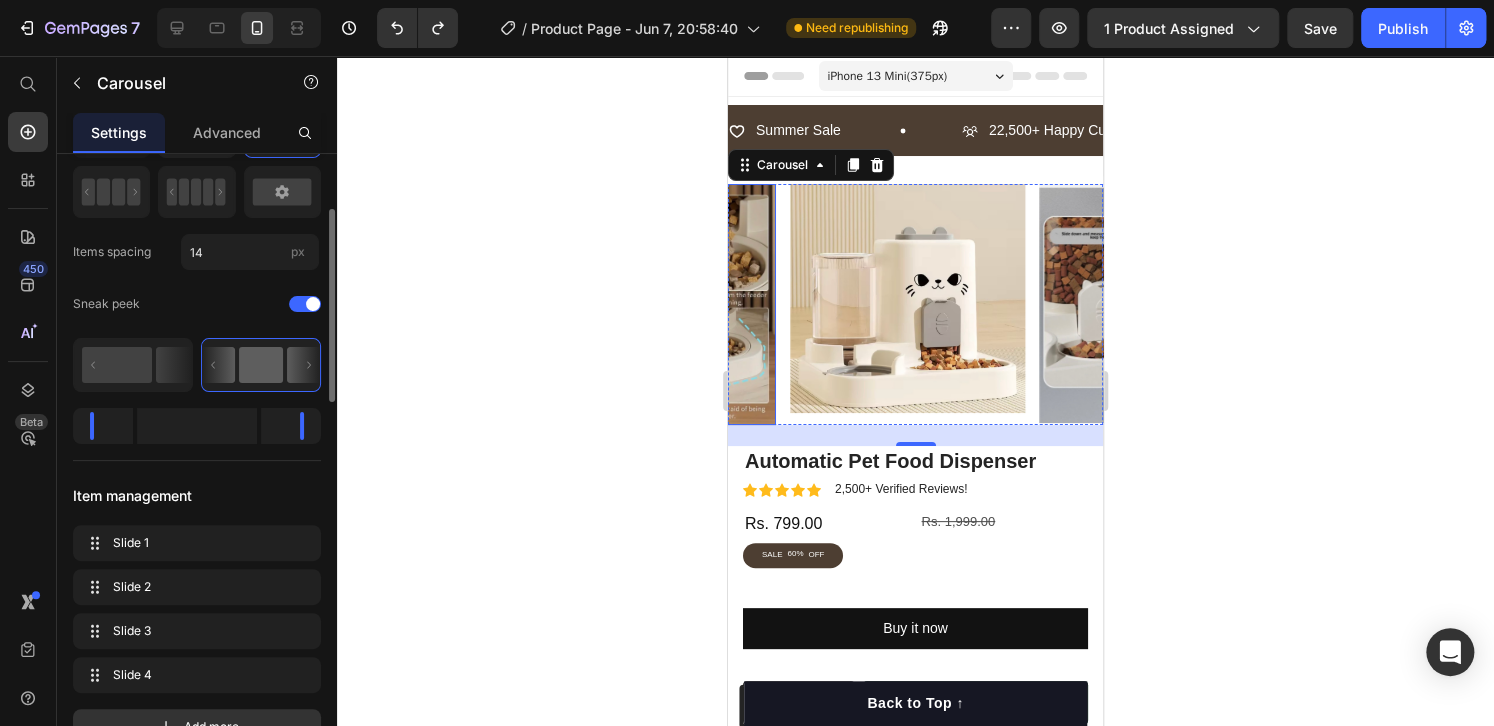 scroll, scrollTop: 134, scrollLeft: 0, axis: vertical 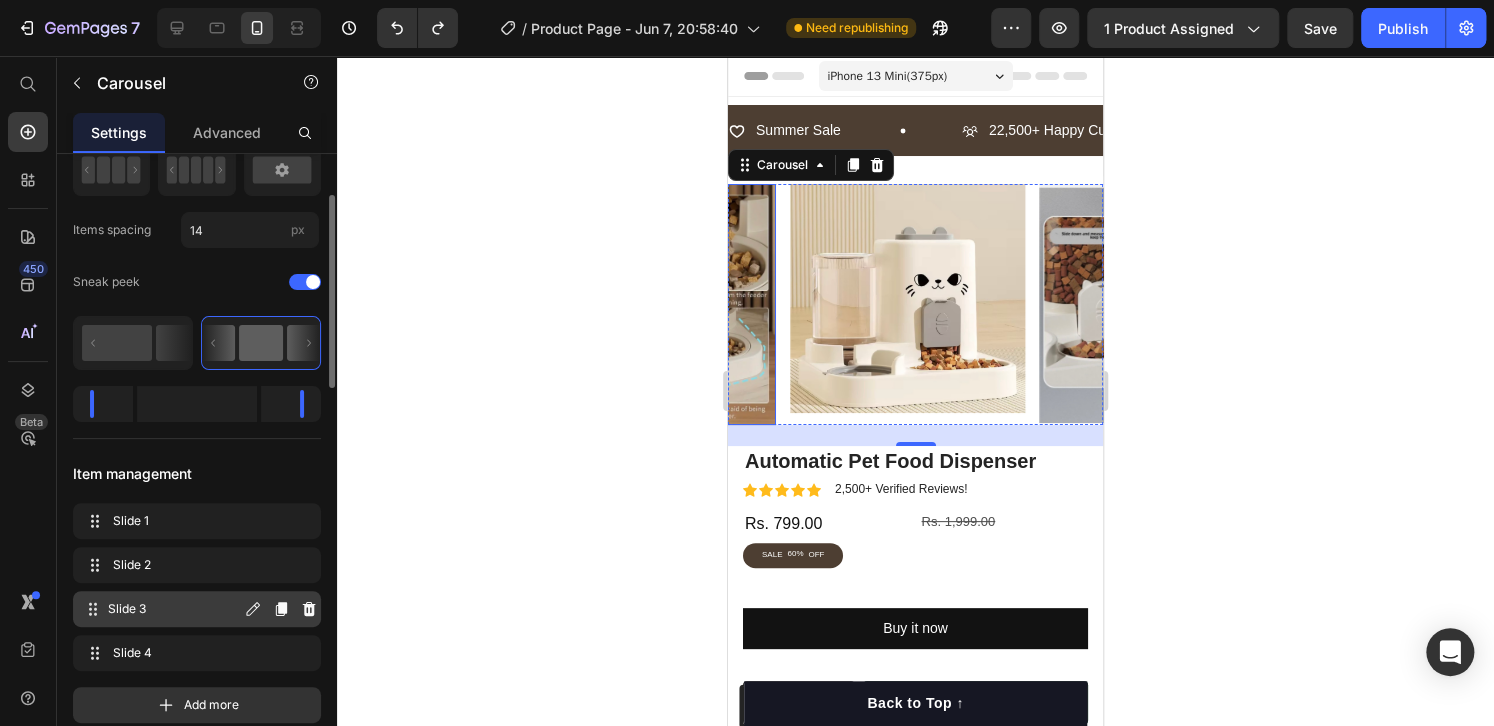 click on "Slide 3" at bounding box center [174, 609] 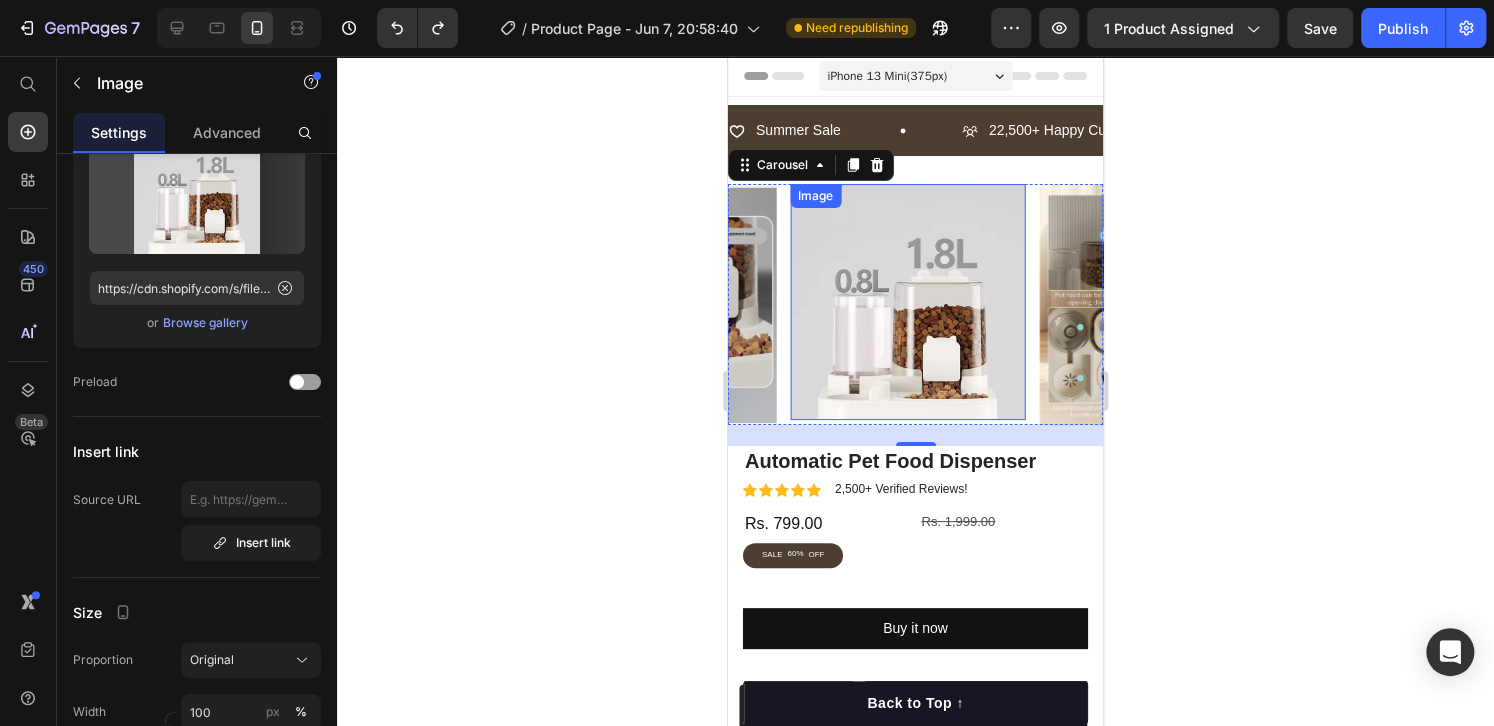 click at bounding box center (907, 301) 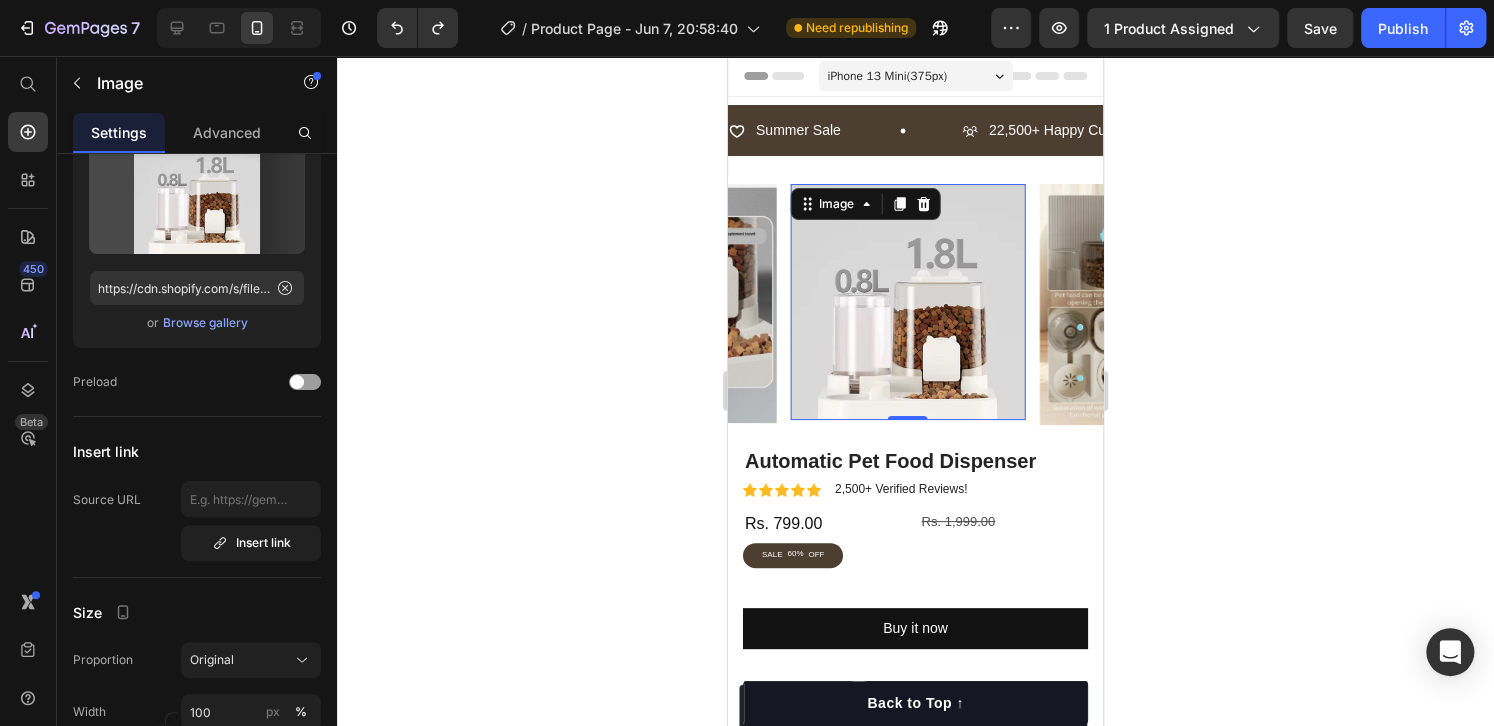 scroll, scrollTop: 0, scrollLeft: 0, axis: both 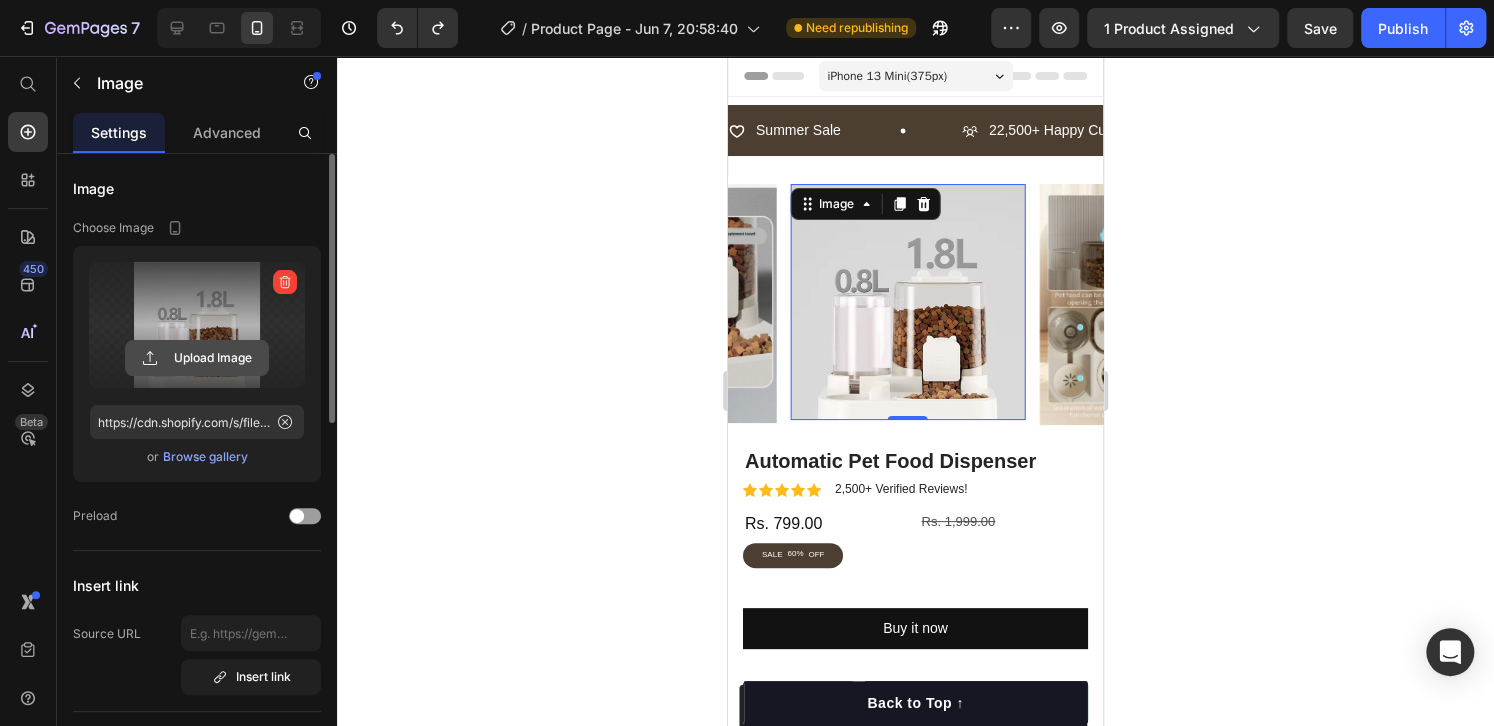 click 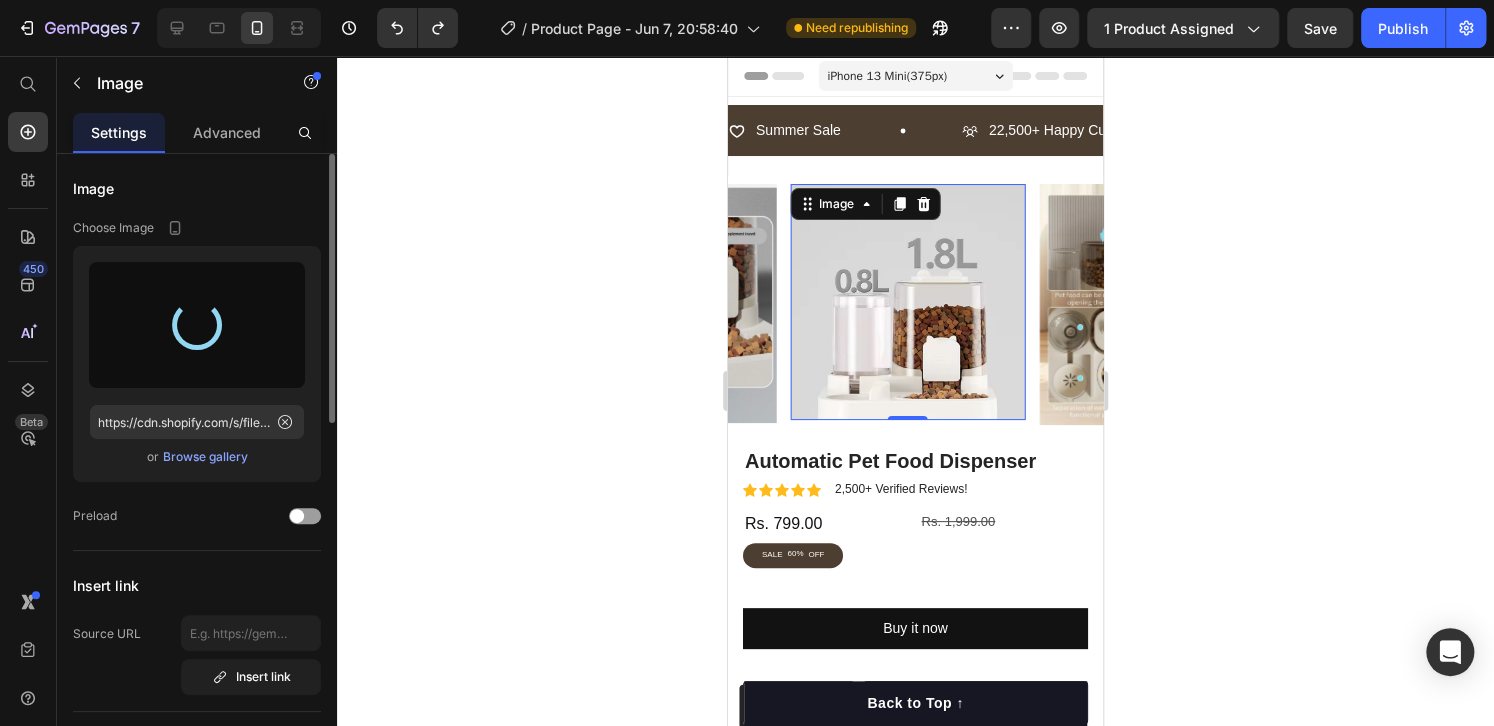 type on "https://cdn.shopify.com/s/files/1/0652/7329/9152/files/gempages_570054759491306311-32180acb-c752-4bd2-83d0-cab1db32c6d0.jpg" 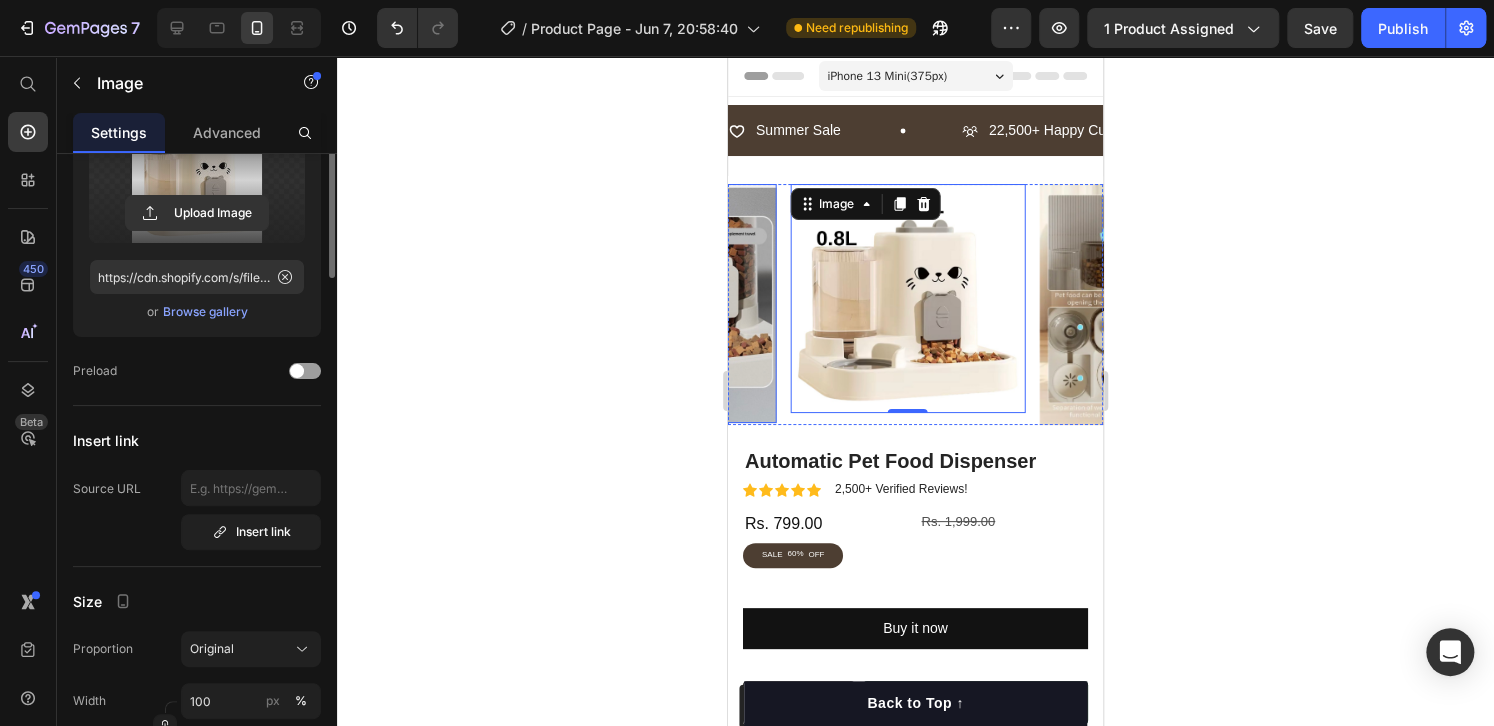 scroll, scrollTop: 0, scrollLeft: 0, axis: both 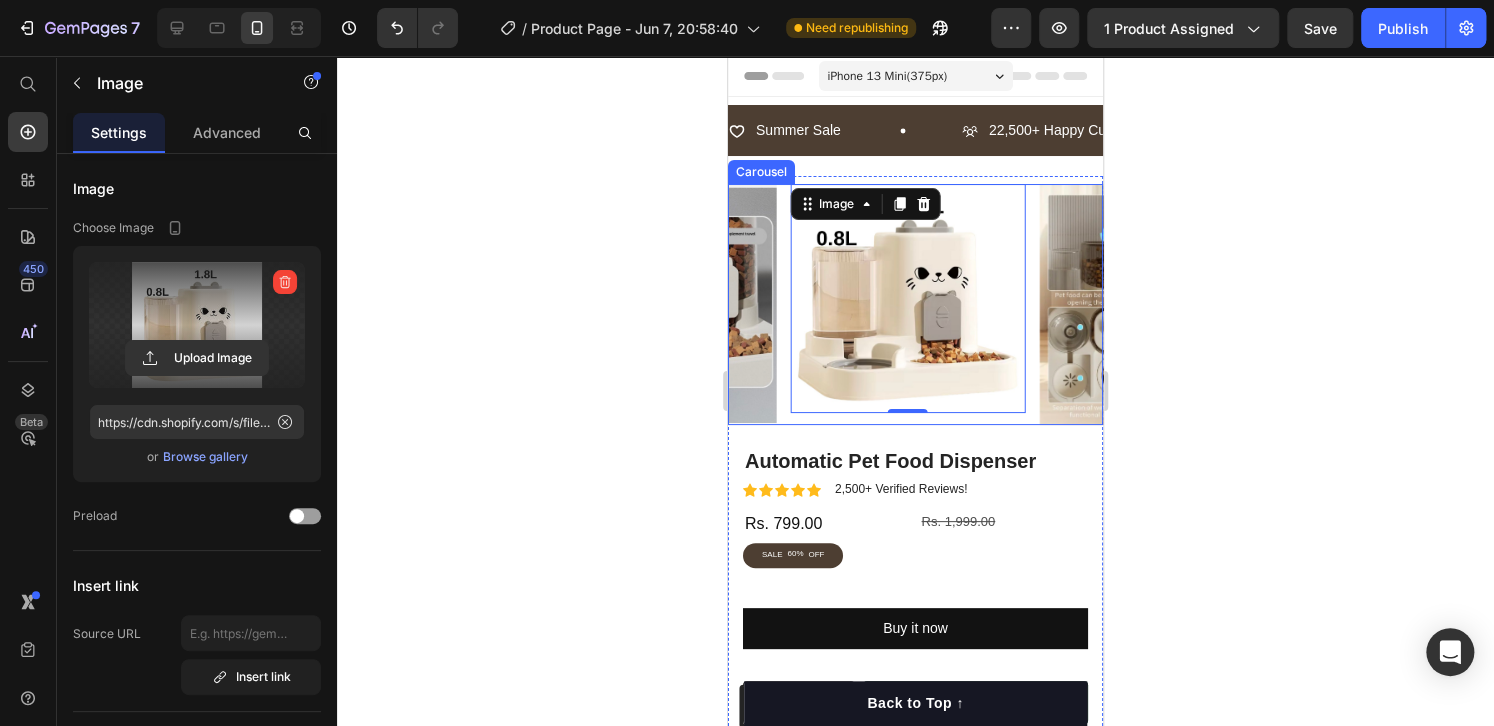 click on "Image Image Image   0 Image" at bounding box center (915, 304) 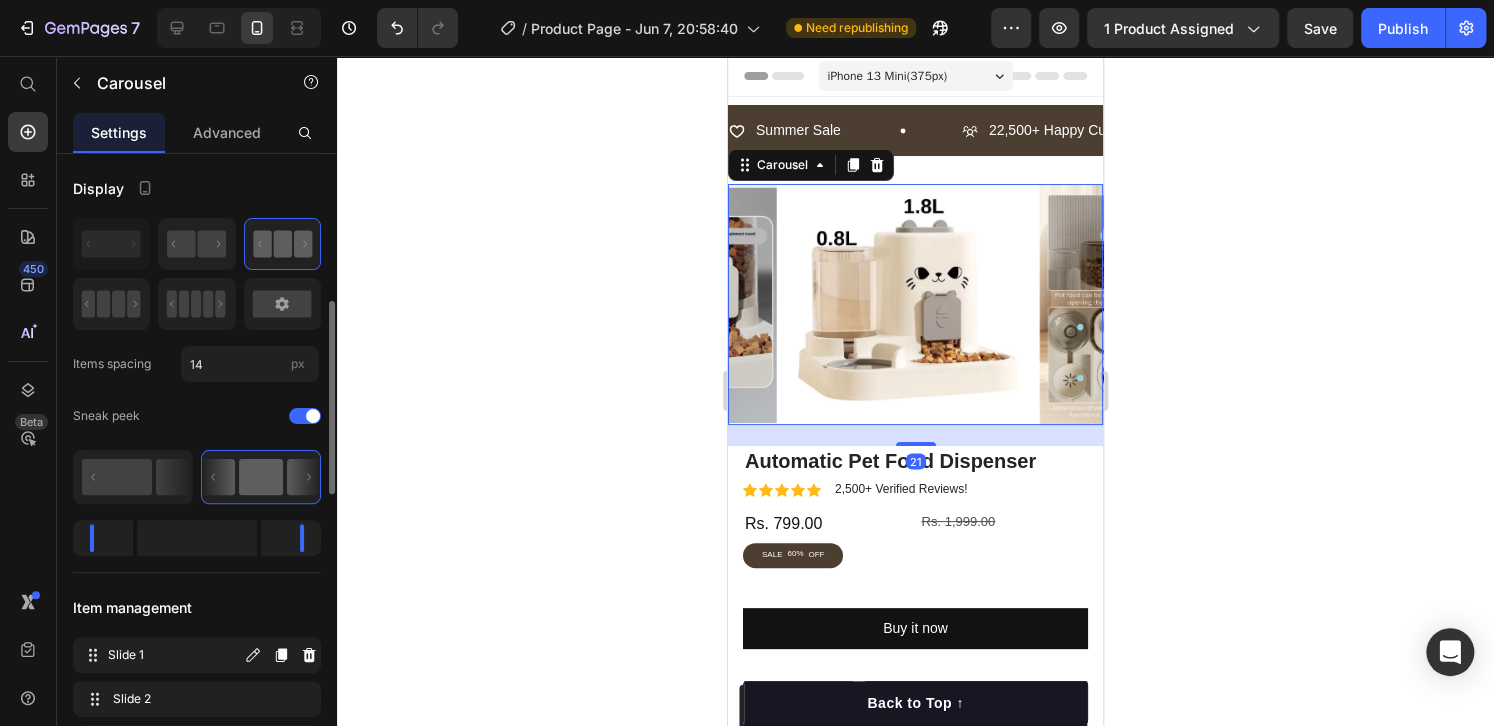 scroll, scrollTop: 113, scrollLeft: 0, axis: vertical 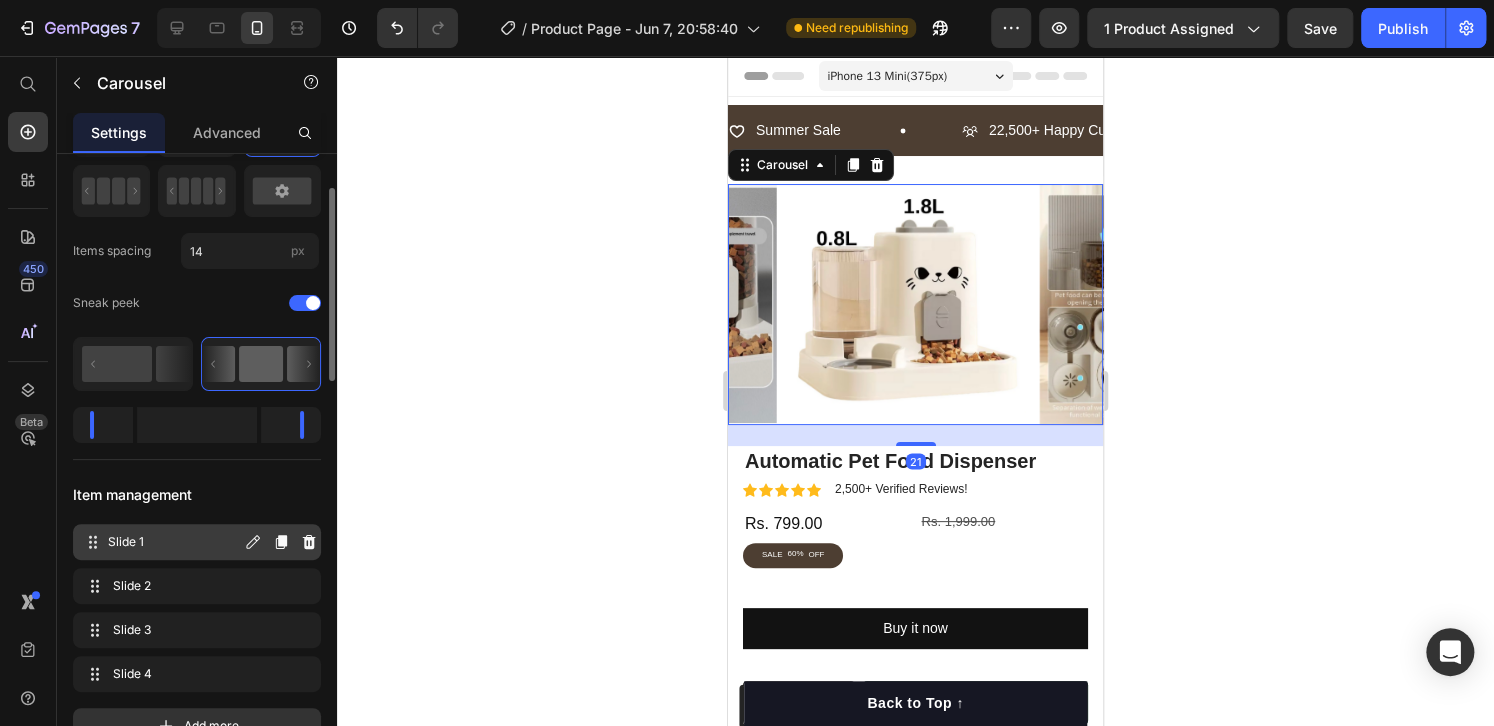 click on "Slide 1" at bounding box center [174, 542] 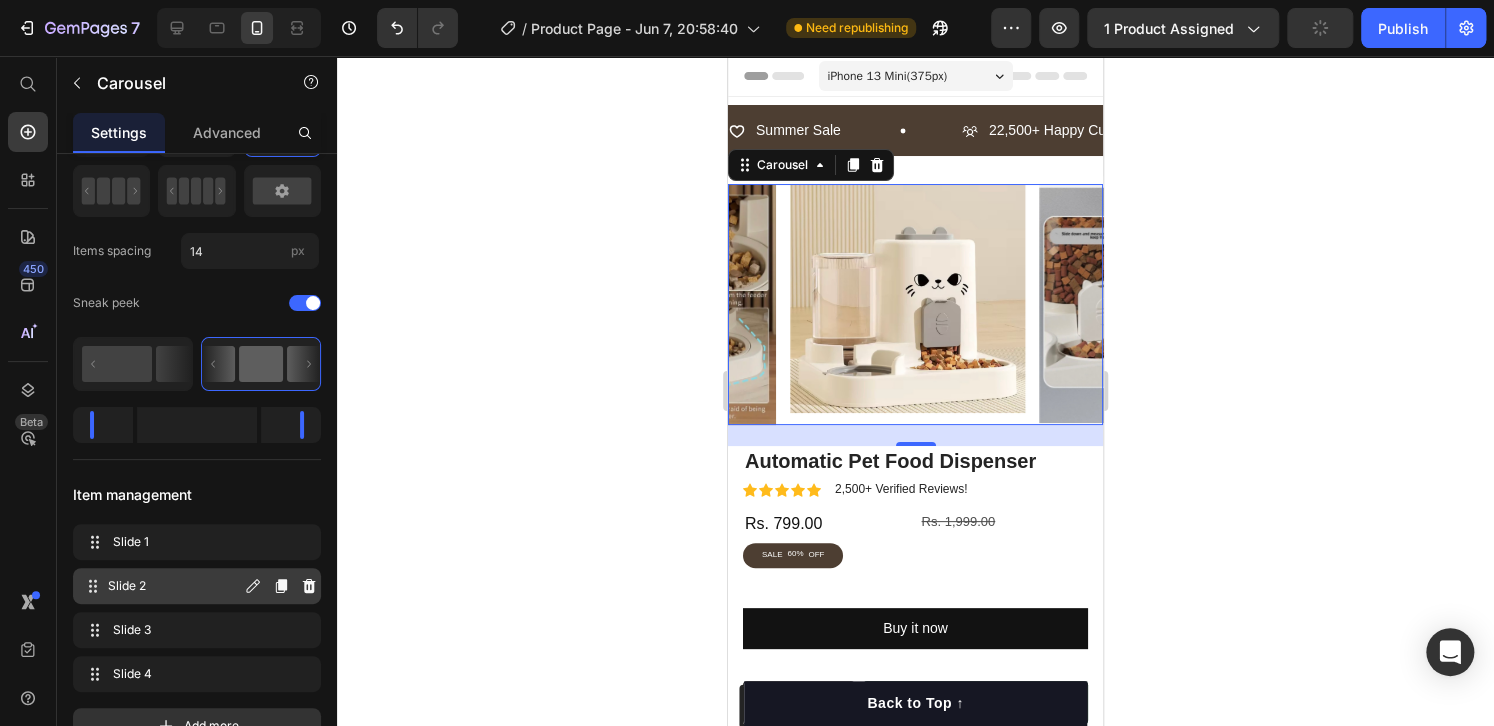 click on "Slide 2 Slide 2" at bounding box center (161, 586) 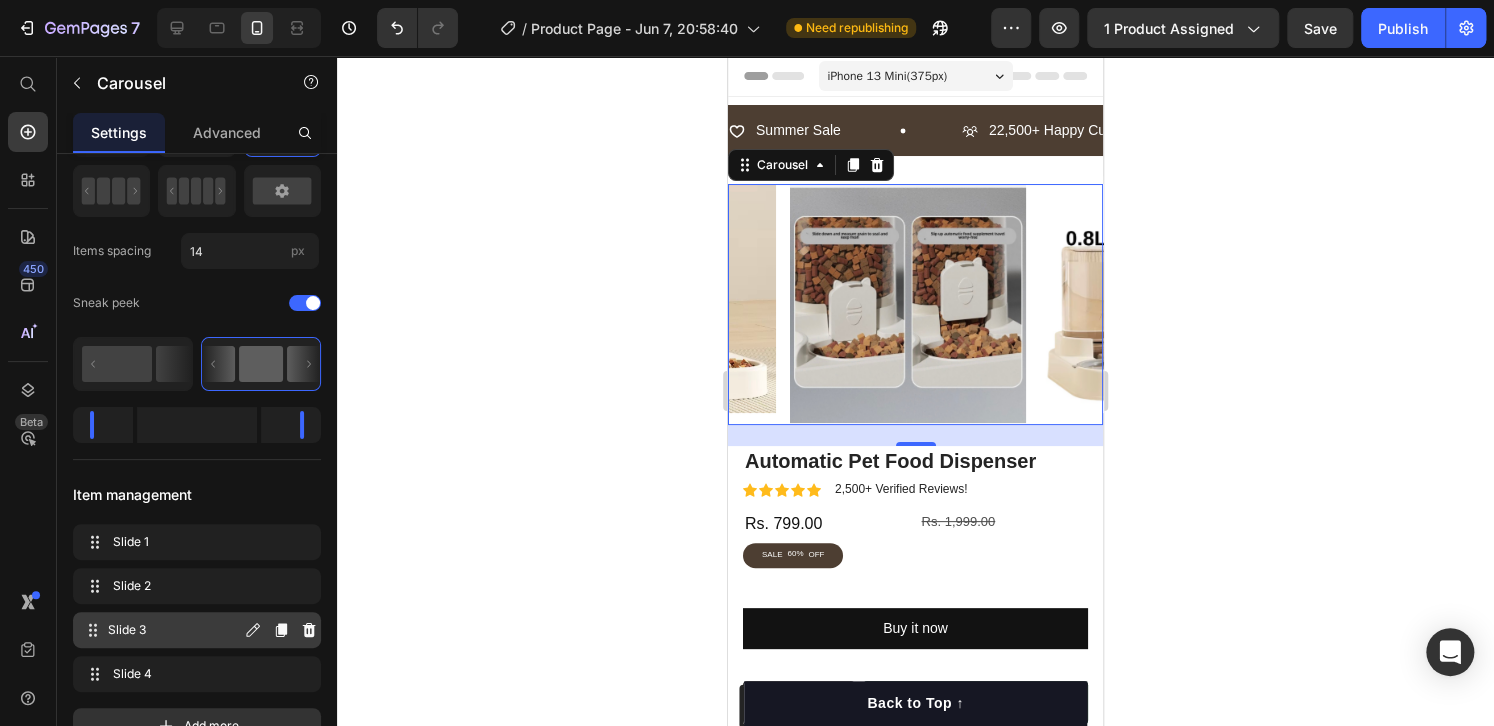 click on "Slide 3" at bounding box center (174, 630) 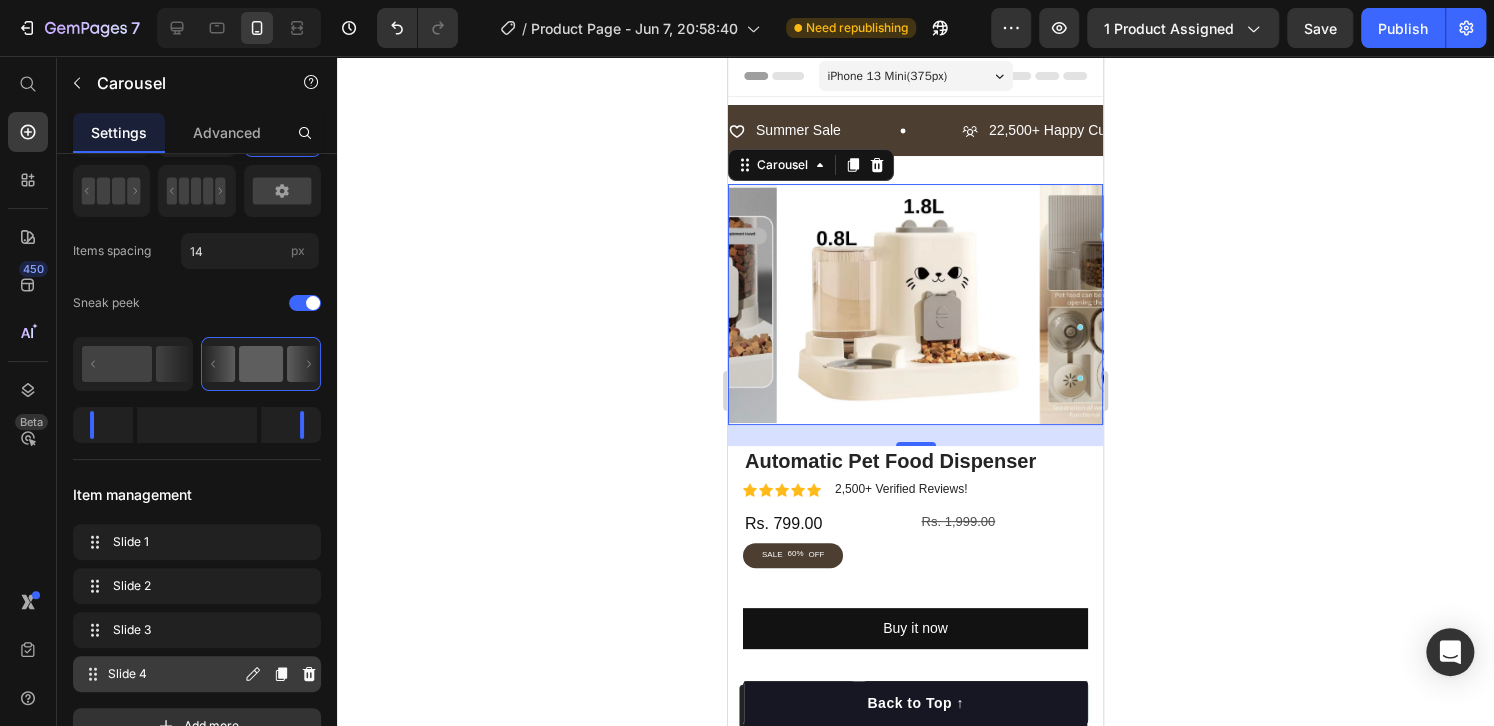 click on "Slide 4" at bounding box center (174, 674) 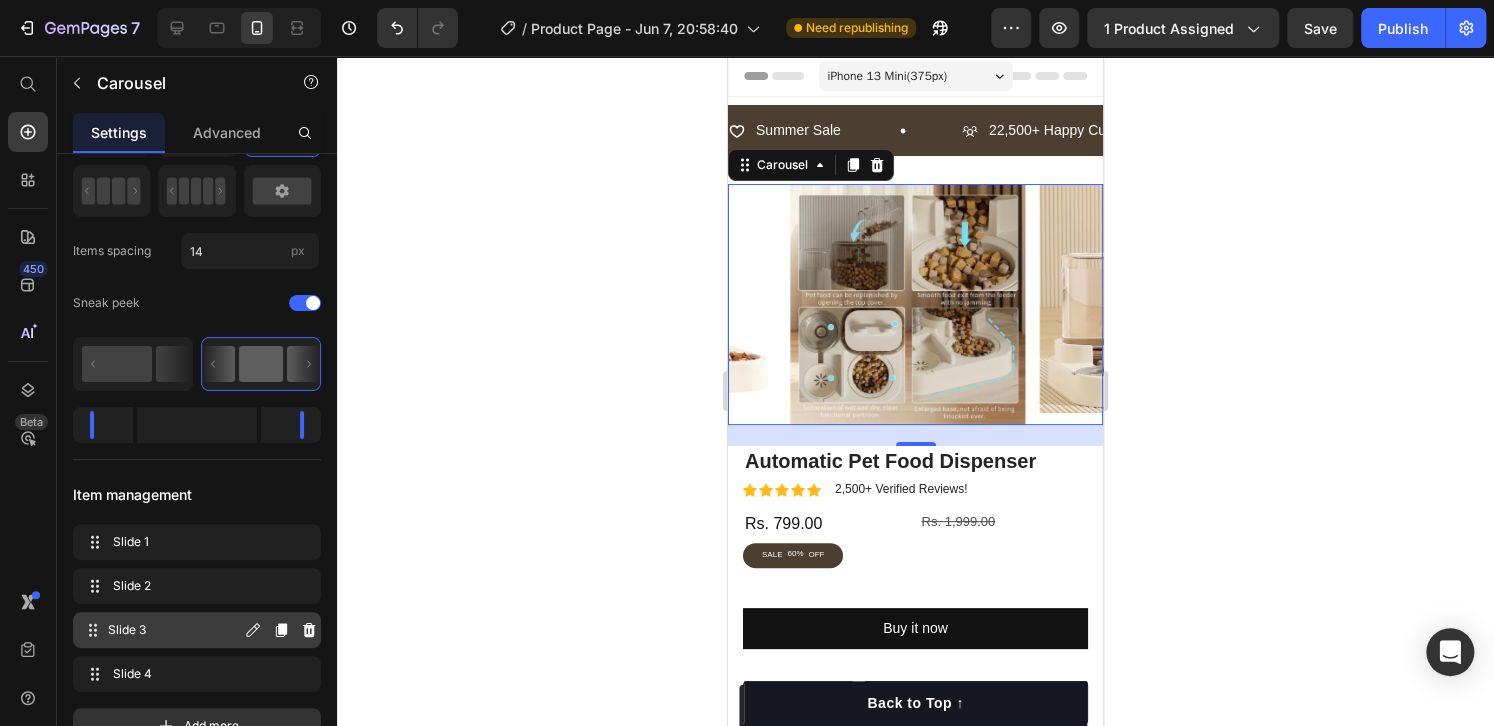 click on "Slide 3" at bounding box center [174, 630] 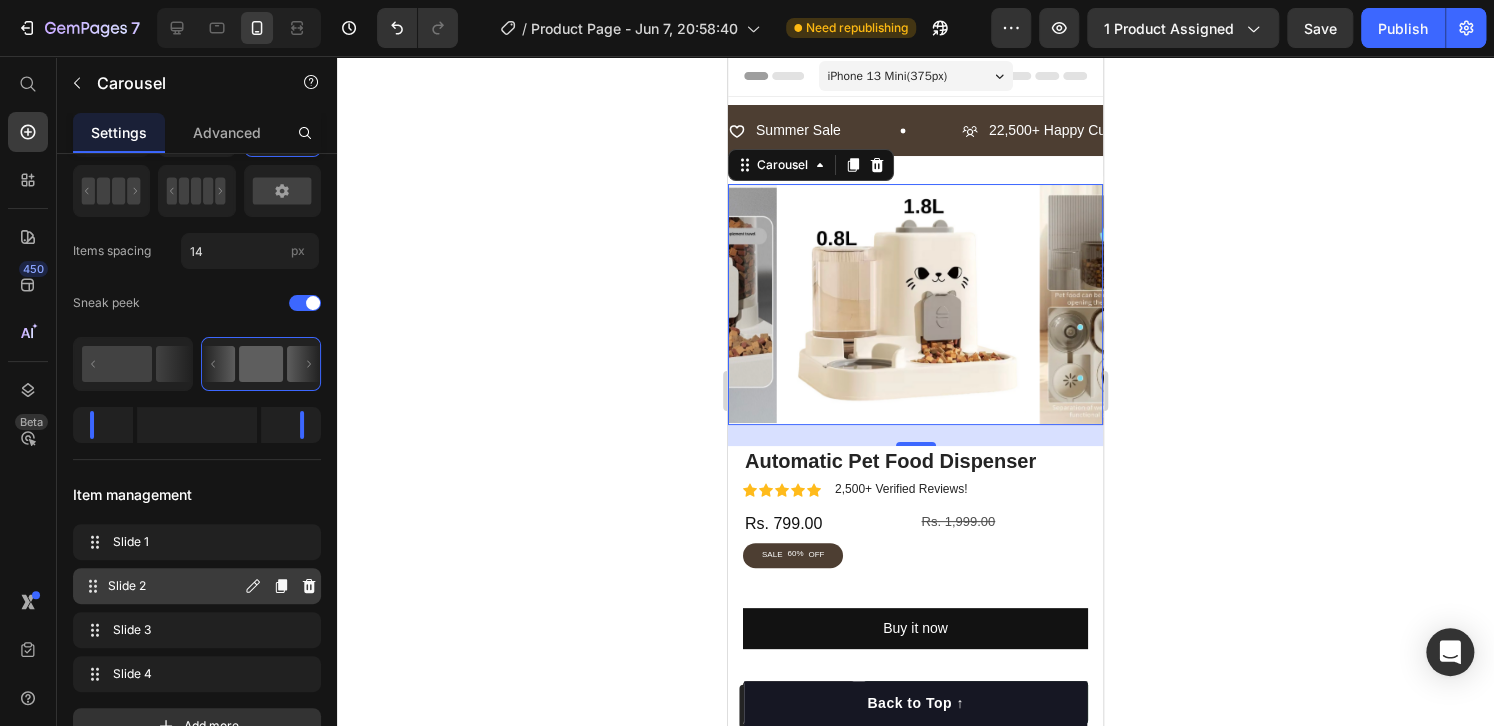 click on "Slide 2 Slide 2" at bounding box center (161, 586) 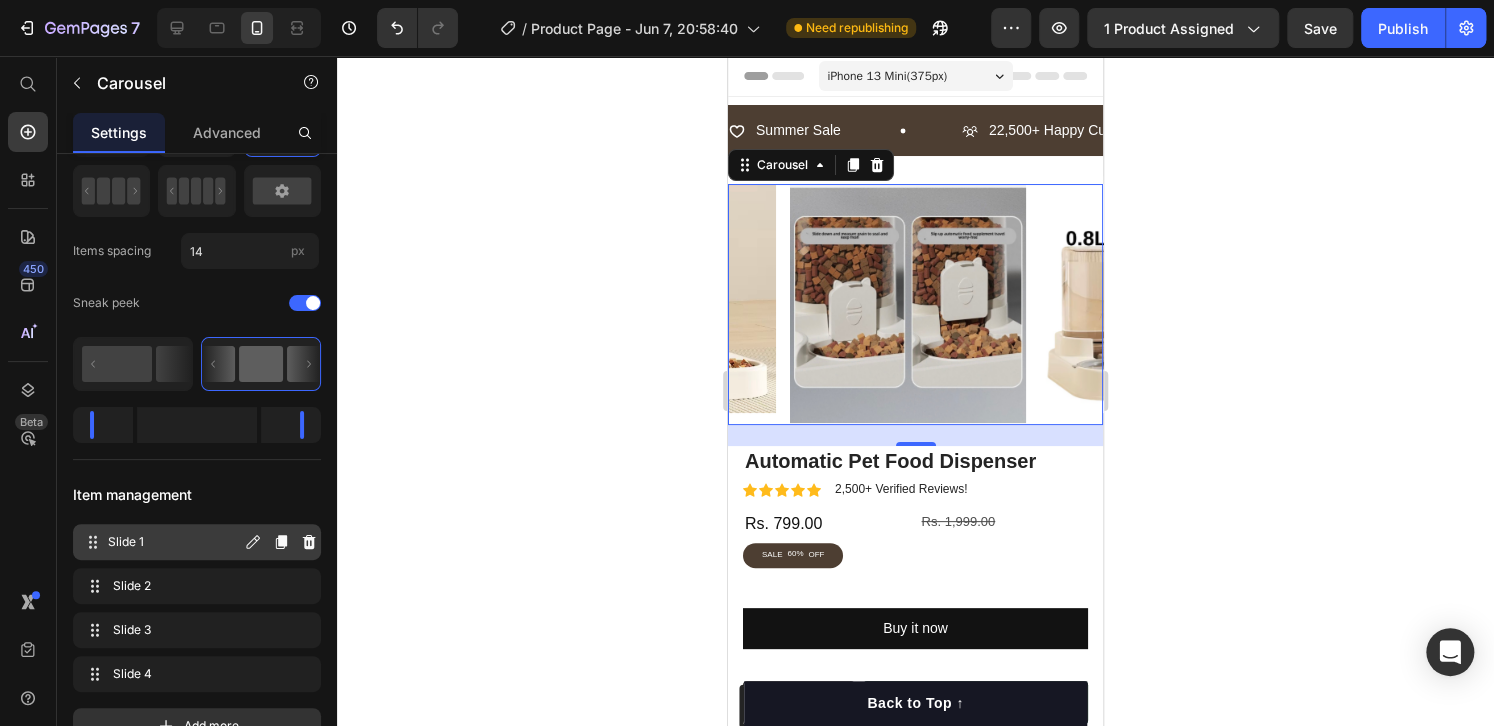 click on "Slide 1" at bounding box center [174, 542] 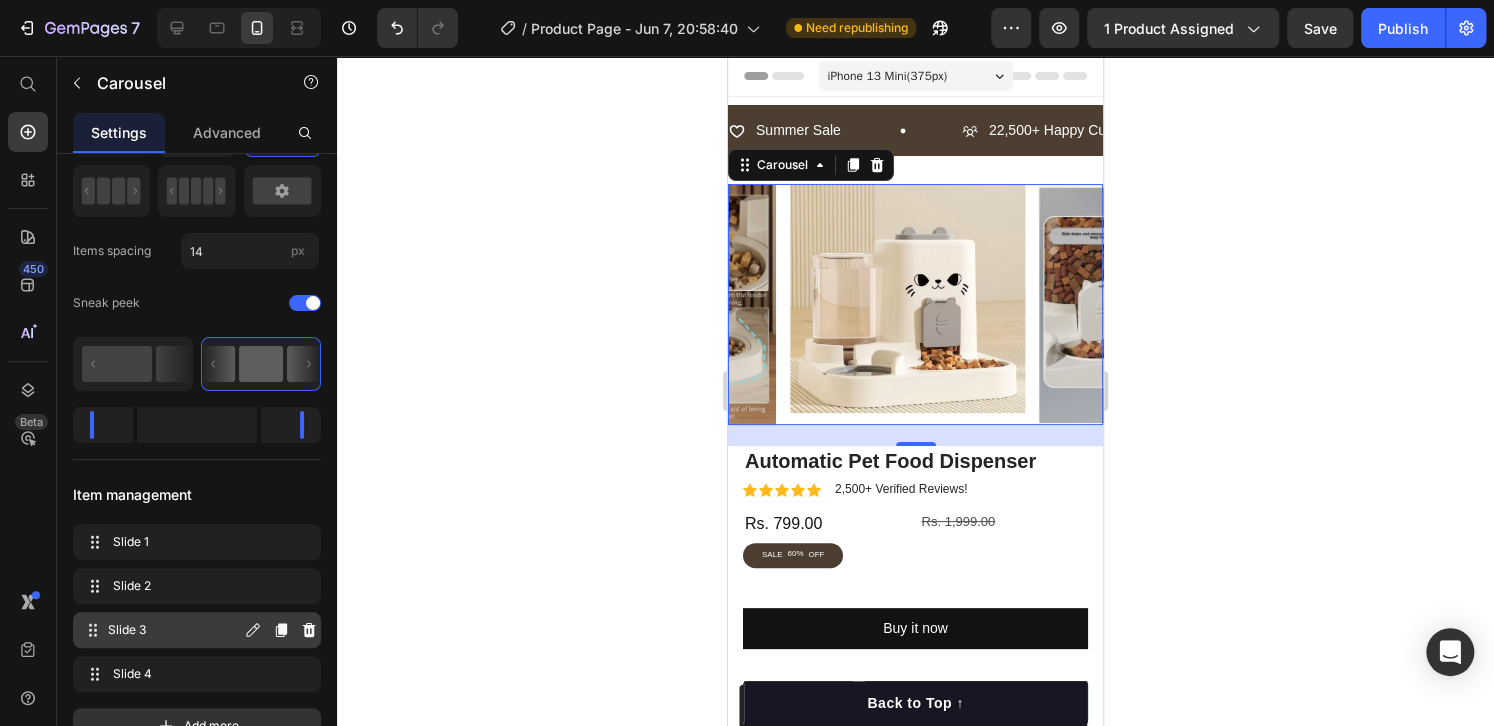 click on "Slide 3 Slide 3" at bounding box center (161, 630) 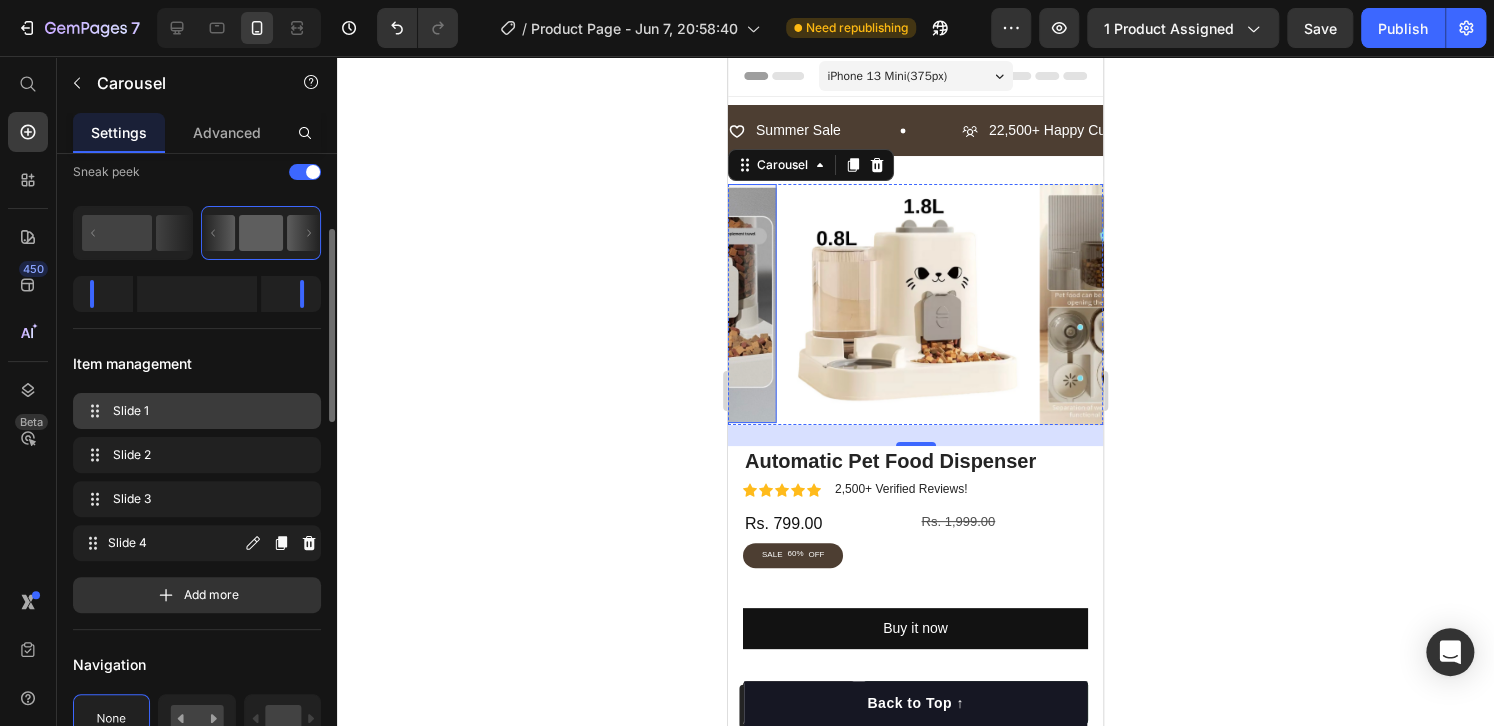 scroll, scrollTop: 249, scrollLeft: 0, axis: vertical 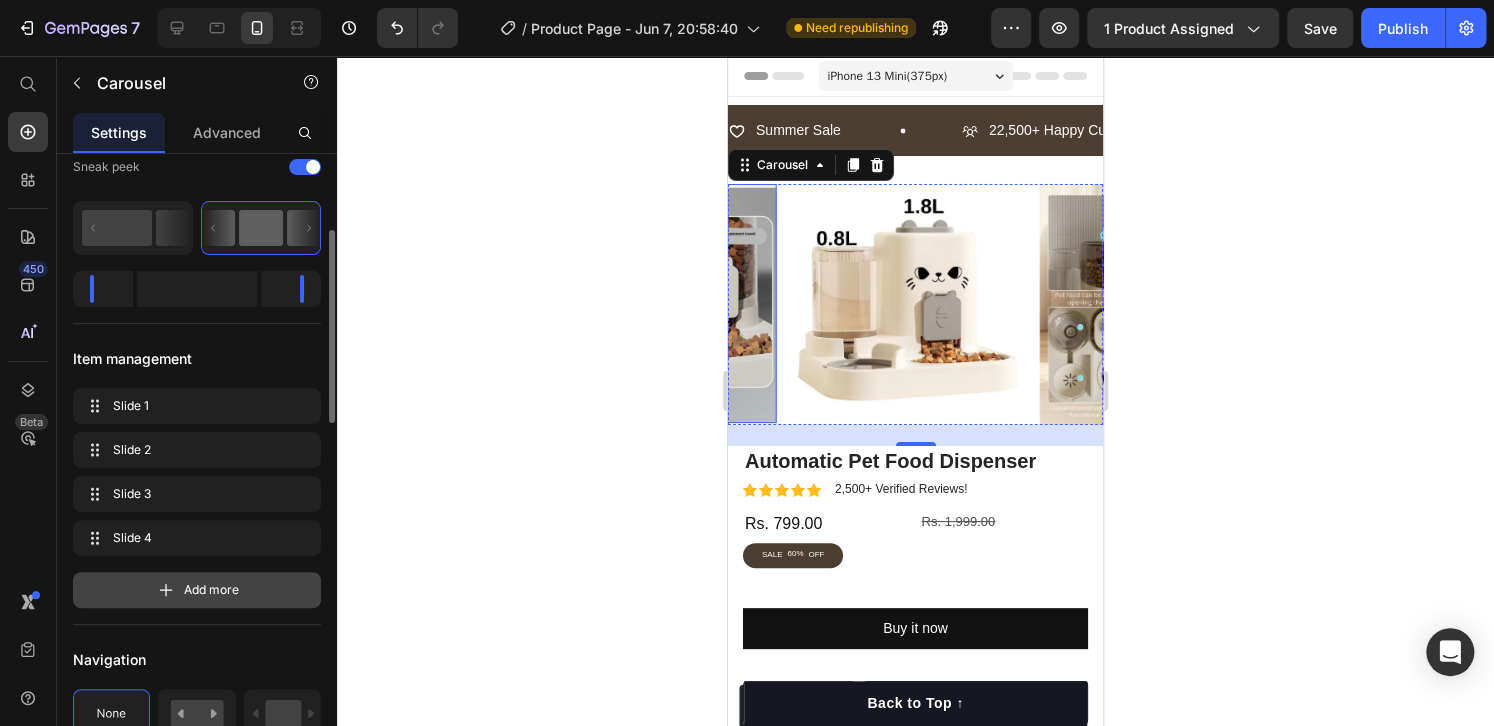 click 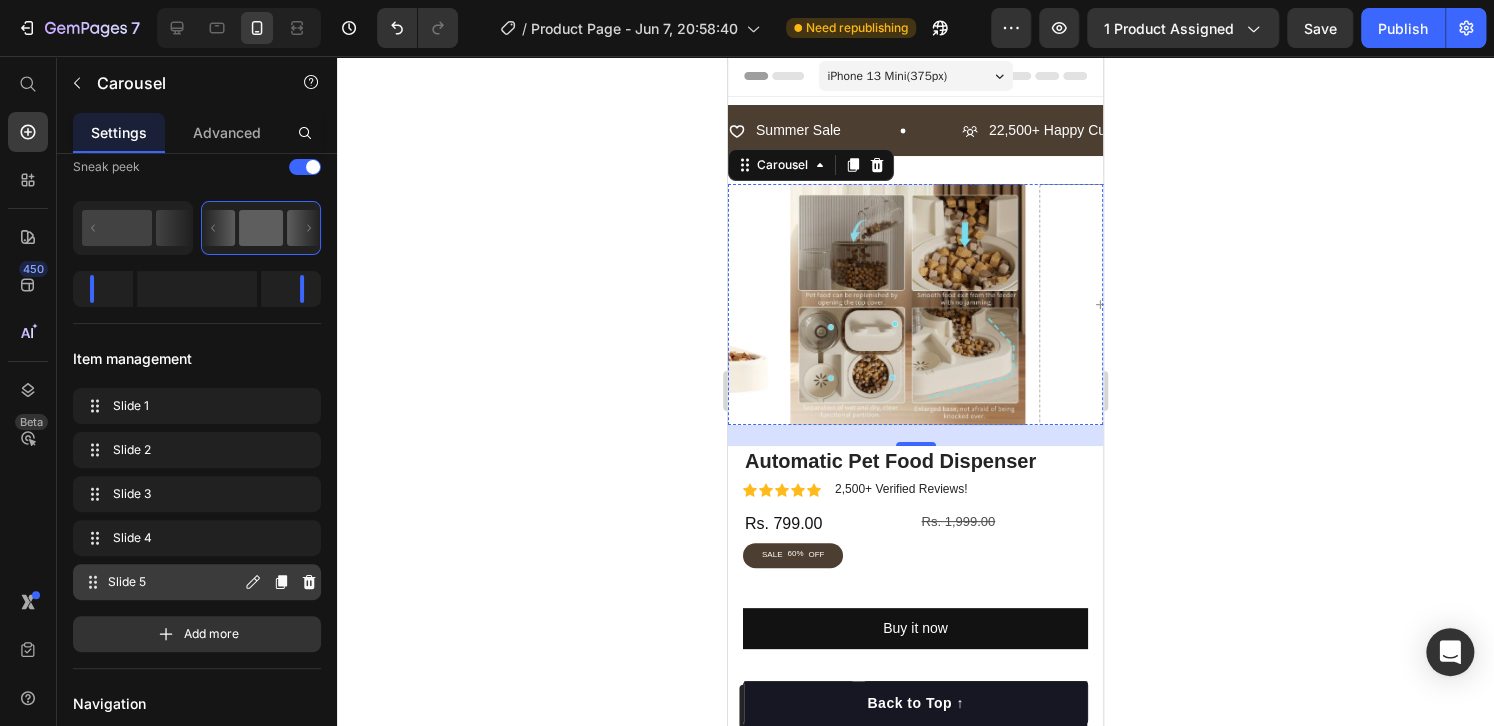 click on "Slide 5" at bounding box center (174, 582) 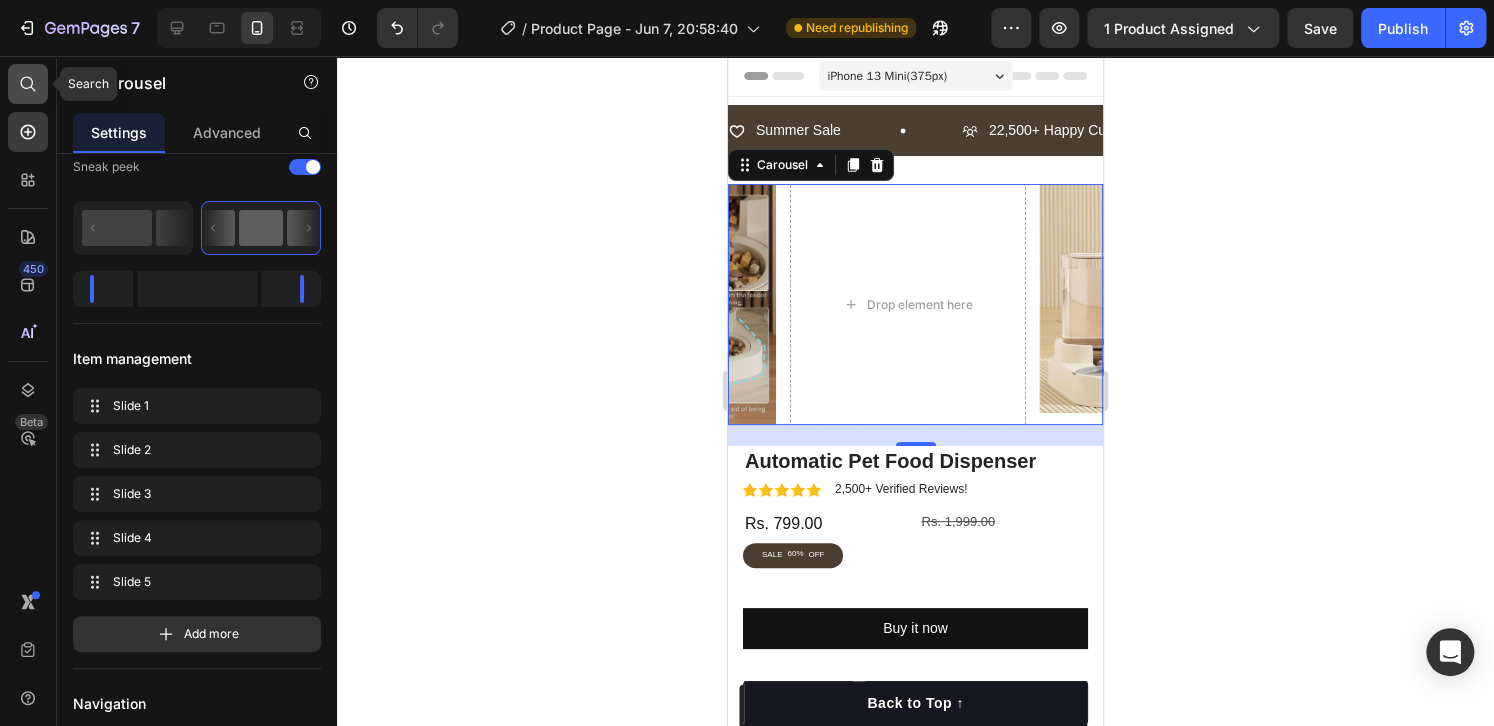 click 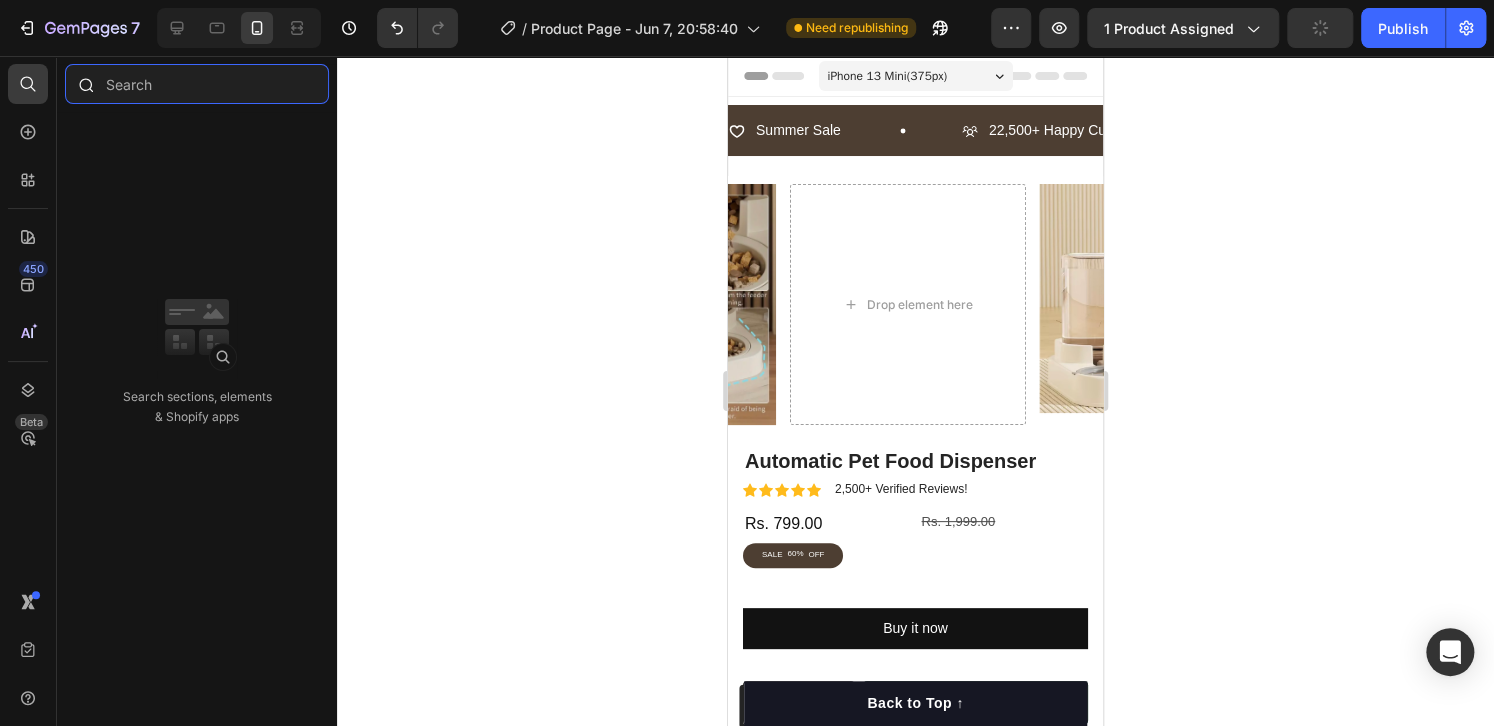 click at bounding box center [197, 84] 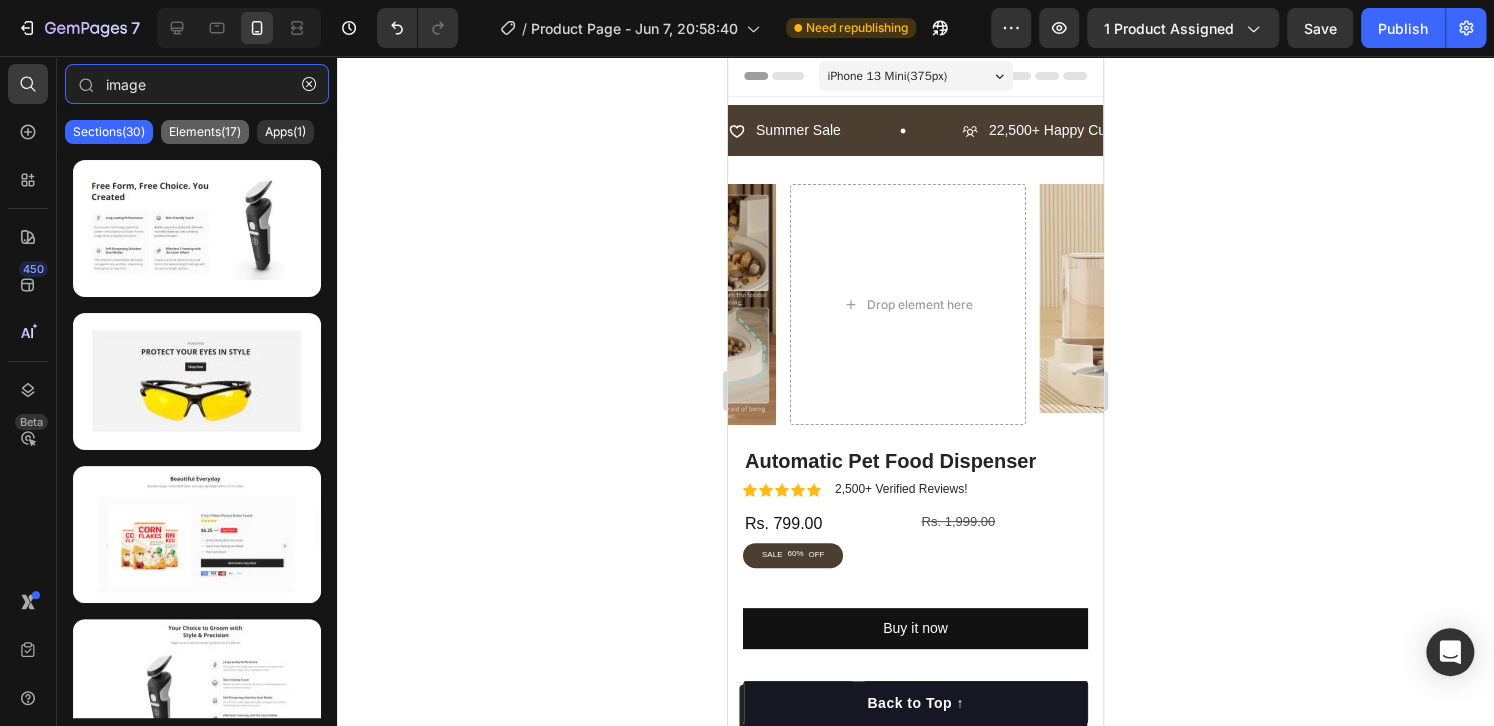 type on "image" 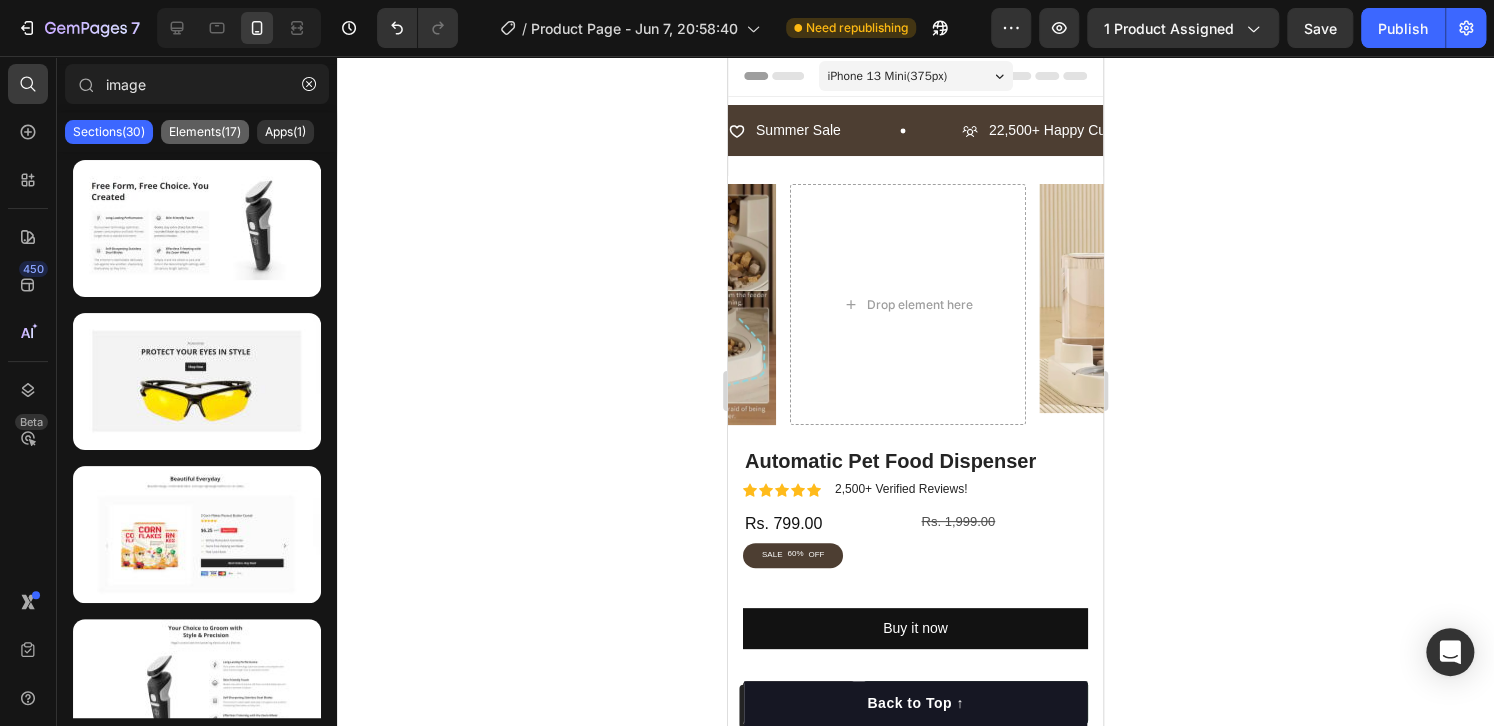 click on "Elements(17)" at bounding box center (205, 132) 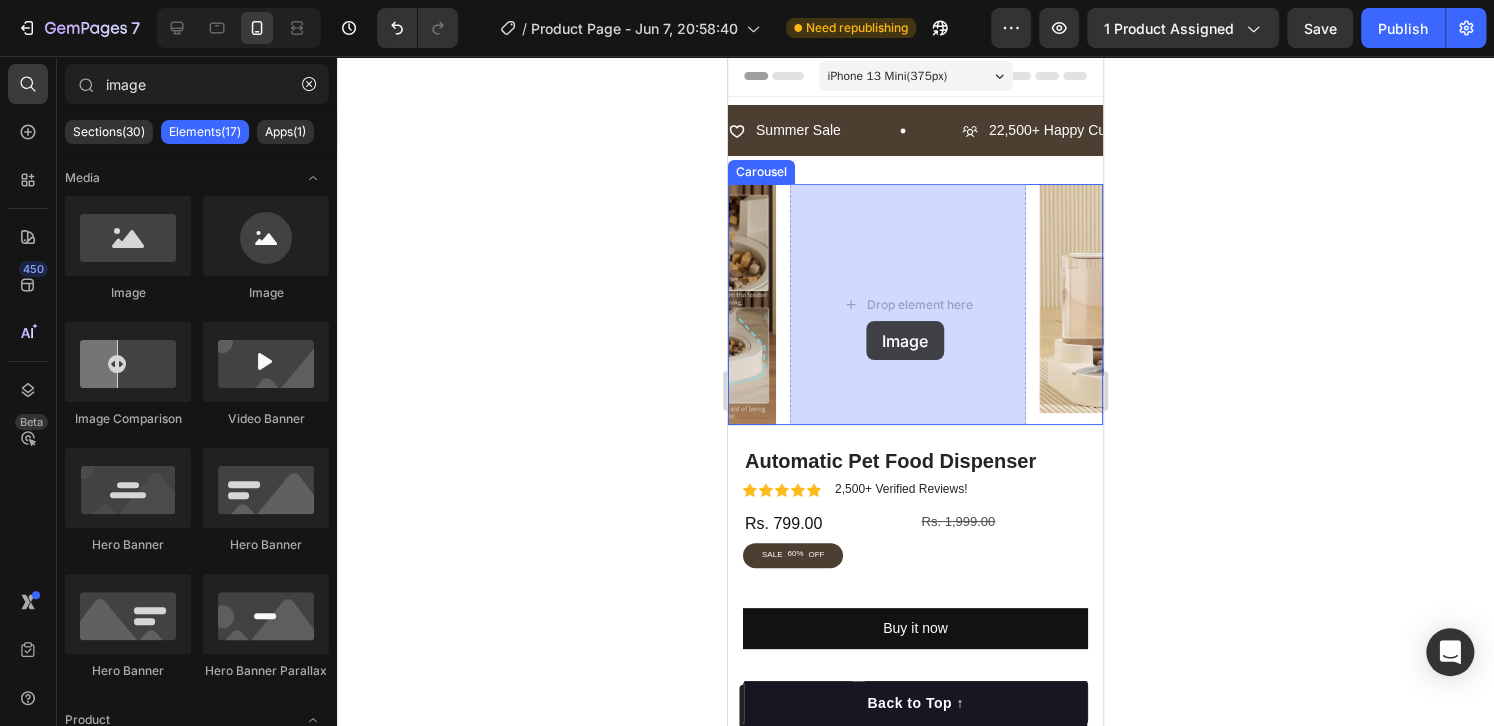 drag, startPoint x: 879, startPoint y: 285, endPoint x: 866, endPoint y: 321, distance: 38.27532 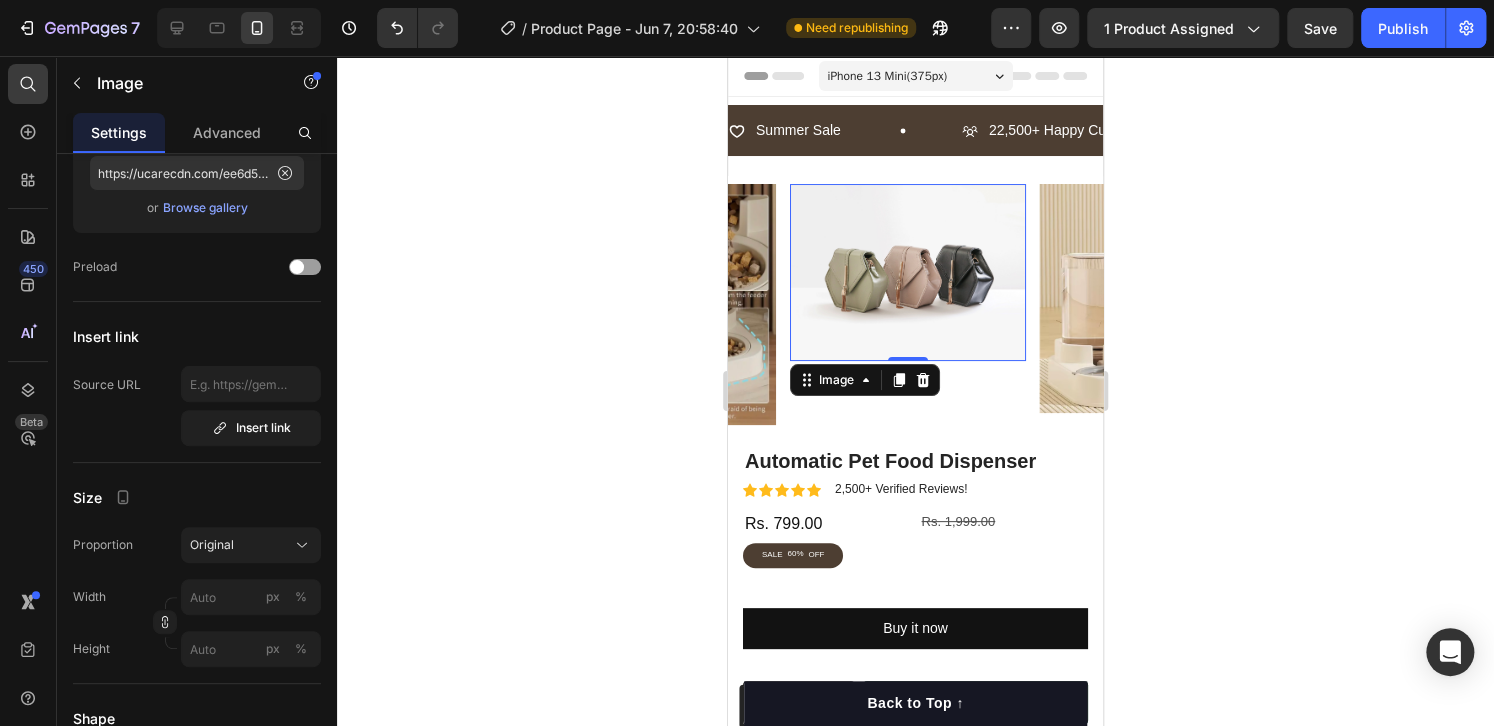 scroll, scrollTop: 0, scrollLeft: 0, axis: both 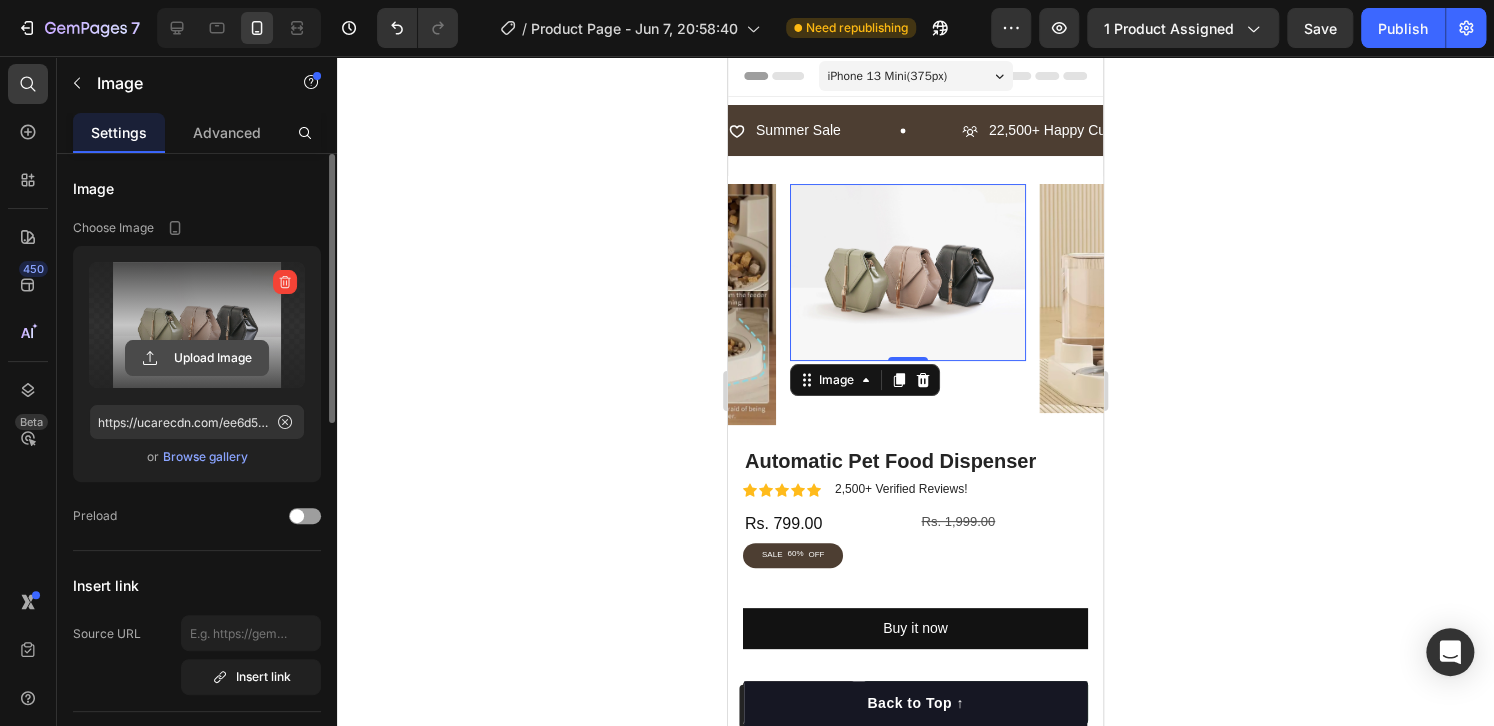 click 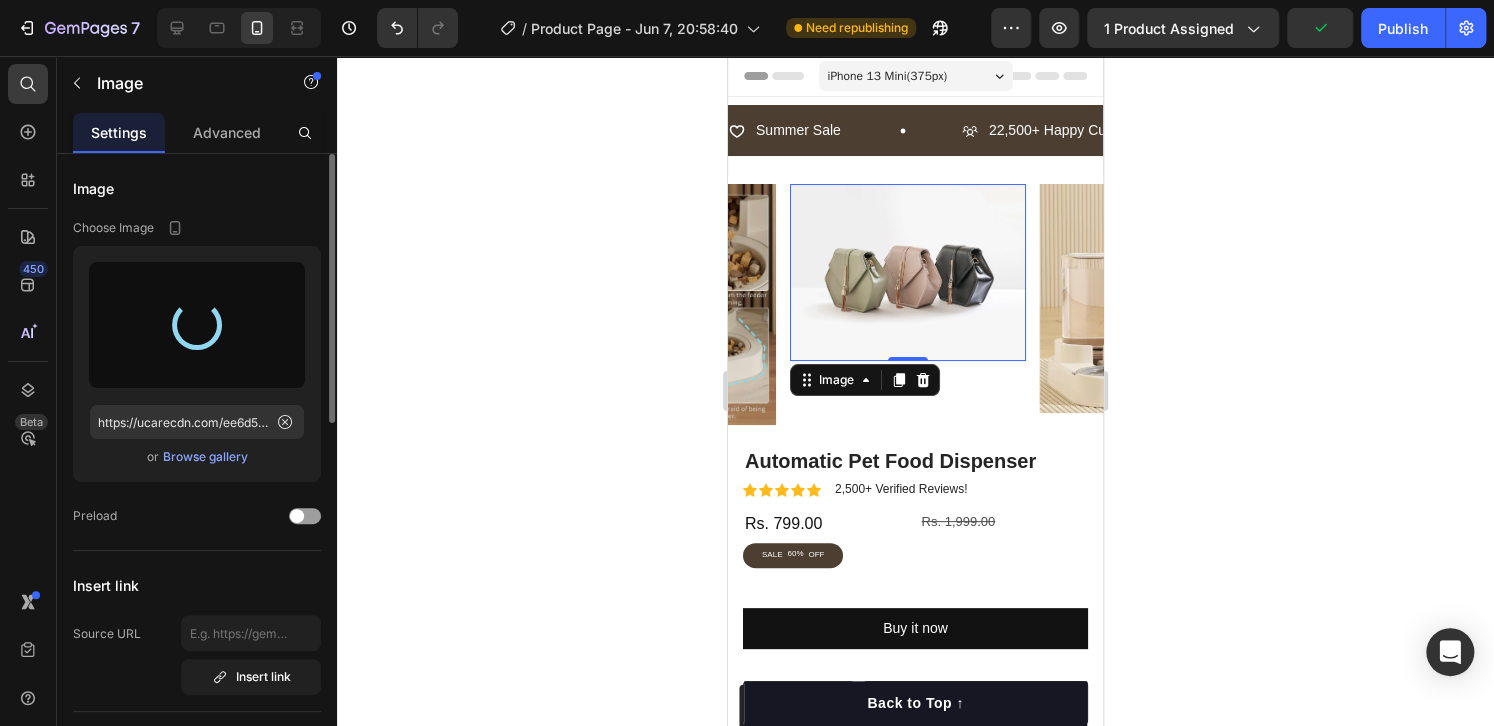 type on "https://cdn.shopify.com/s/files/1/0652/7329/9152/files/gempages_570054759491306311-88099b7f-87e7-47c2-a34e-d8357bdc96f2.jpg" 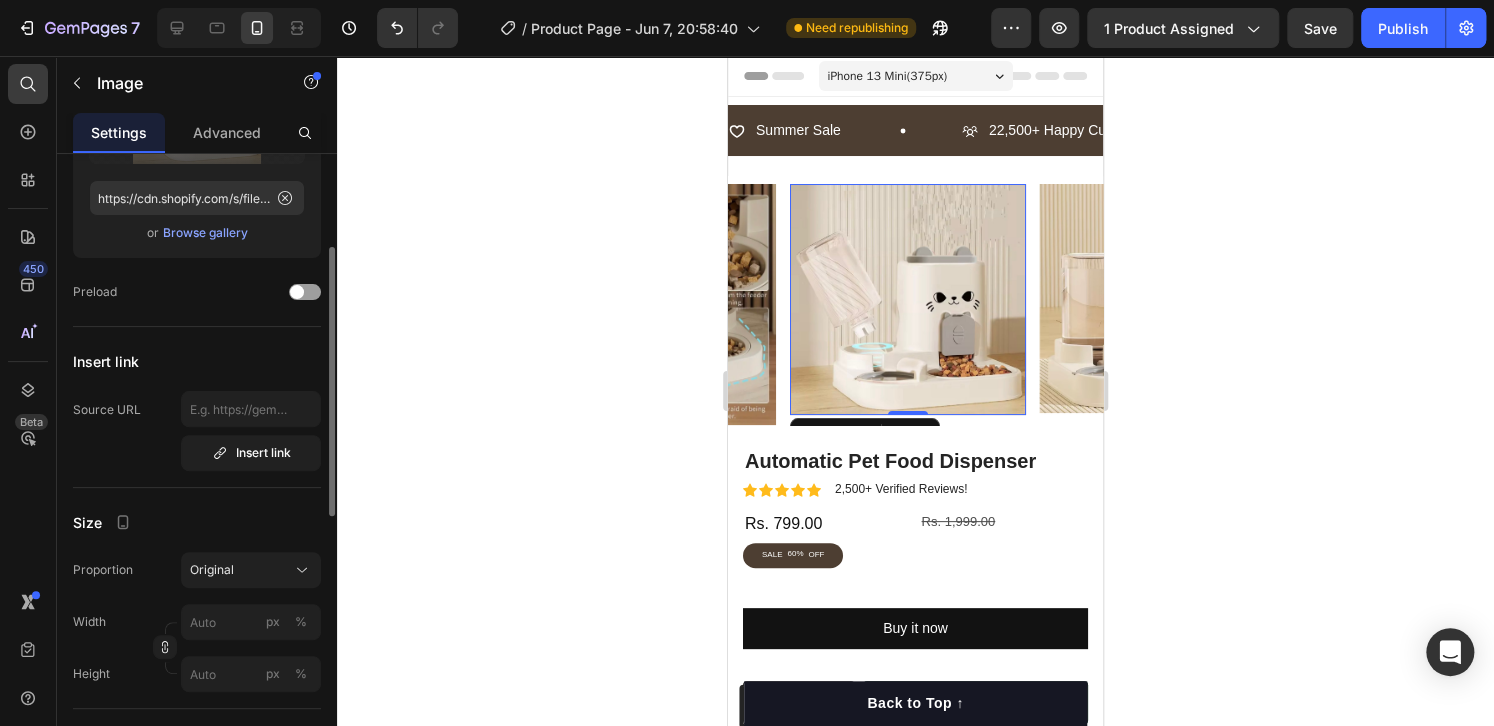 scroll, scrollTop: 222, scrollLeft: 0, axis: vertical 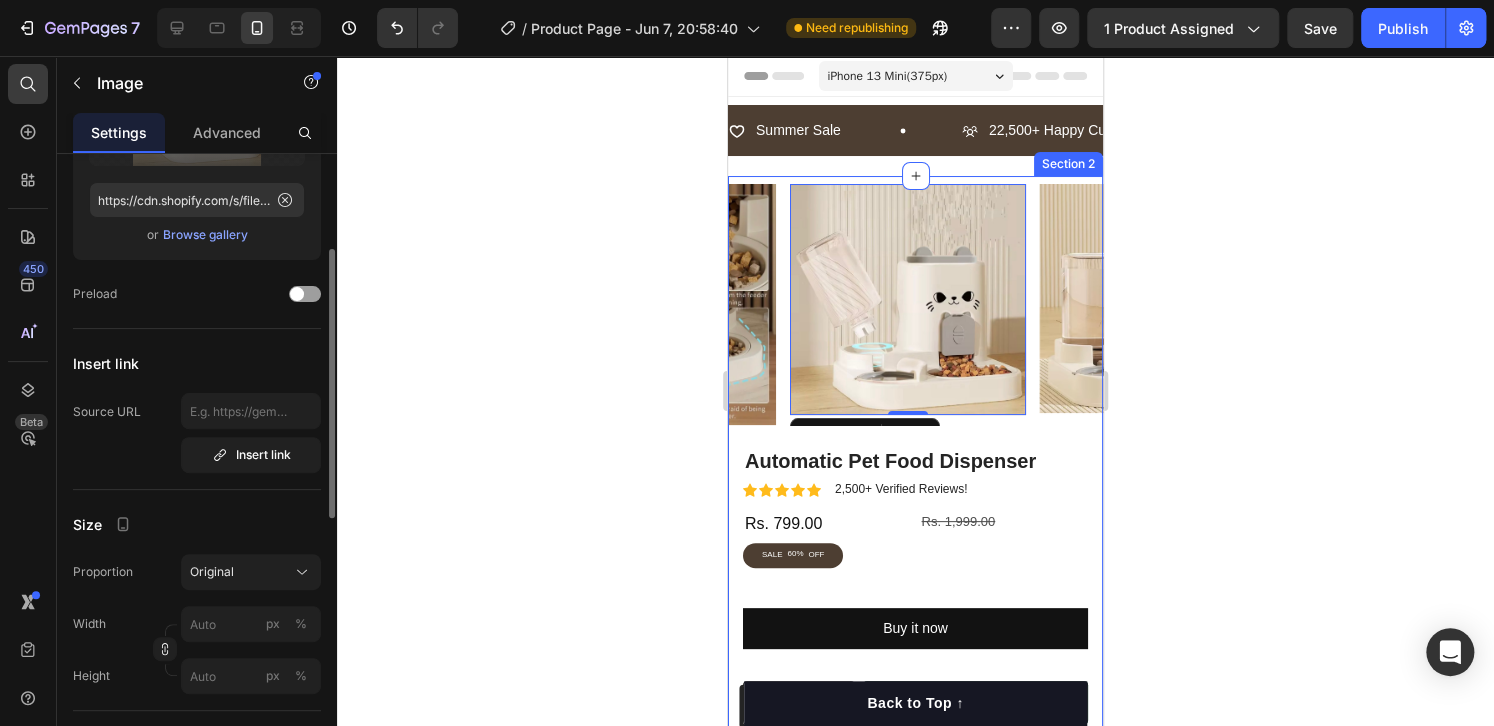 click on "Image Image Image Image Image 0 Carousel Image Image Image Row Image Image Row Row Automatic Pet Food Dispenser Product Title Icon Icon Icon Icon Icon Icon List 2,500+ Verified Reviews! Text Block Row A convenient all-in-one automatic pet feeder that provides food and water to your pet effortlessly. Designed with large storage, easy dispensing, and a water reservoir, it ensures your furry friend always has food and water available, even when you’re away. Text Block Rs. 799.00 Product Price SALE 60% OFF Discount Tag Rs. 1,999.00 Product Price Row Buy it now Dynamic Checkout 1 Product Quantity add to cart Add to Cart Row Row Product Section 2" at bounding box center [915, 468] 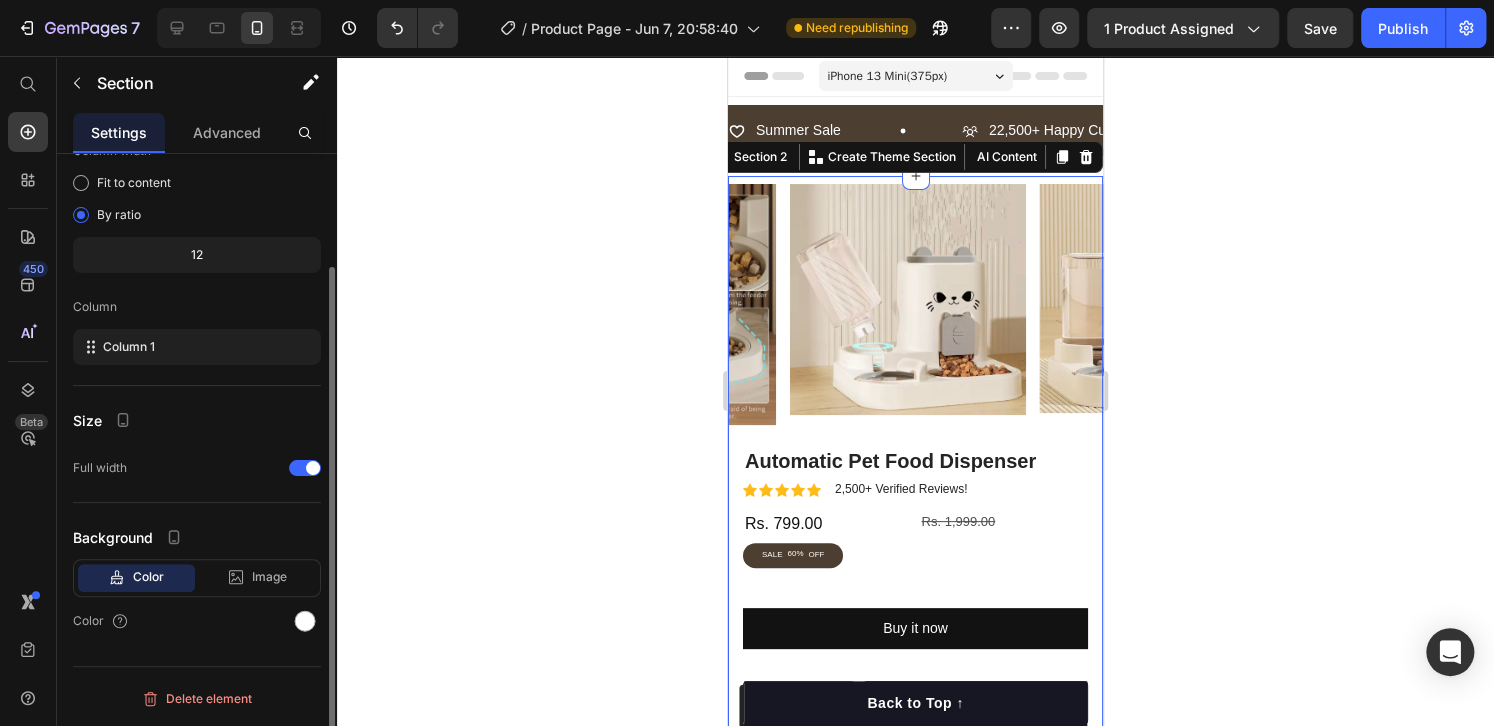 scroll, scrollTop: 0, scrollLeft: 0, axis: both 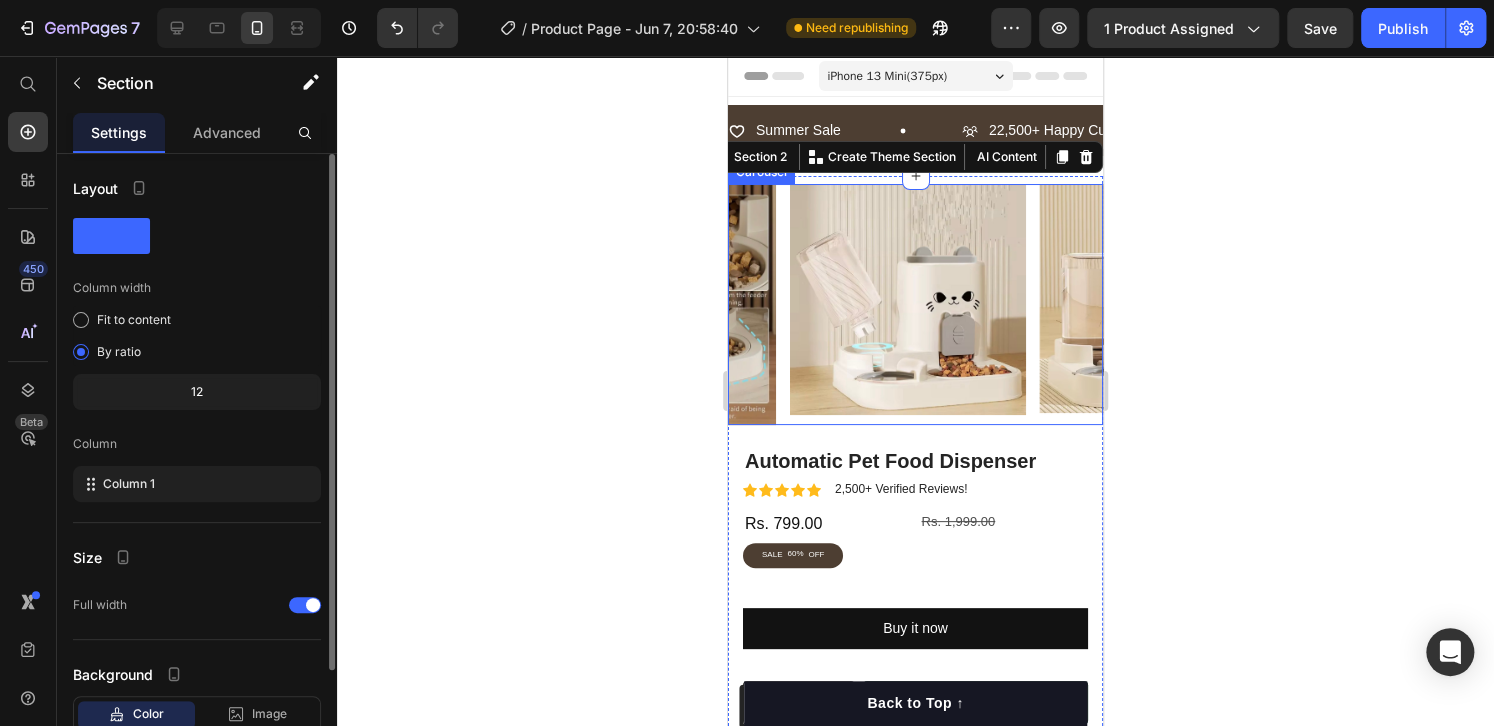 click on "Image Image Image Image Image" at bounding box center (915, 304) 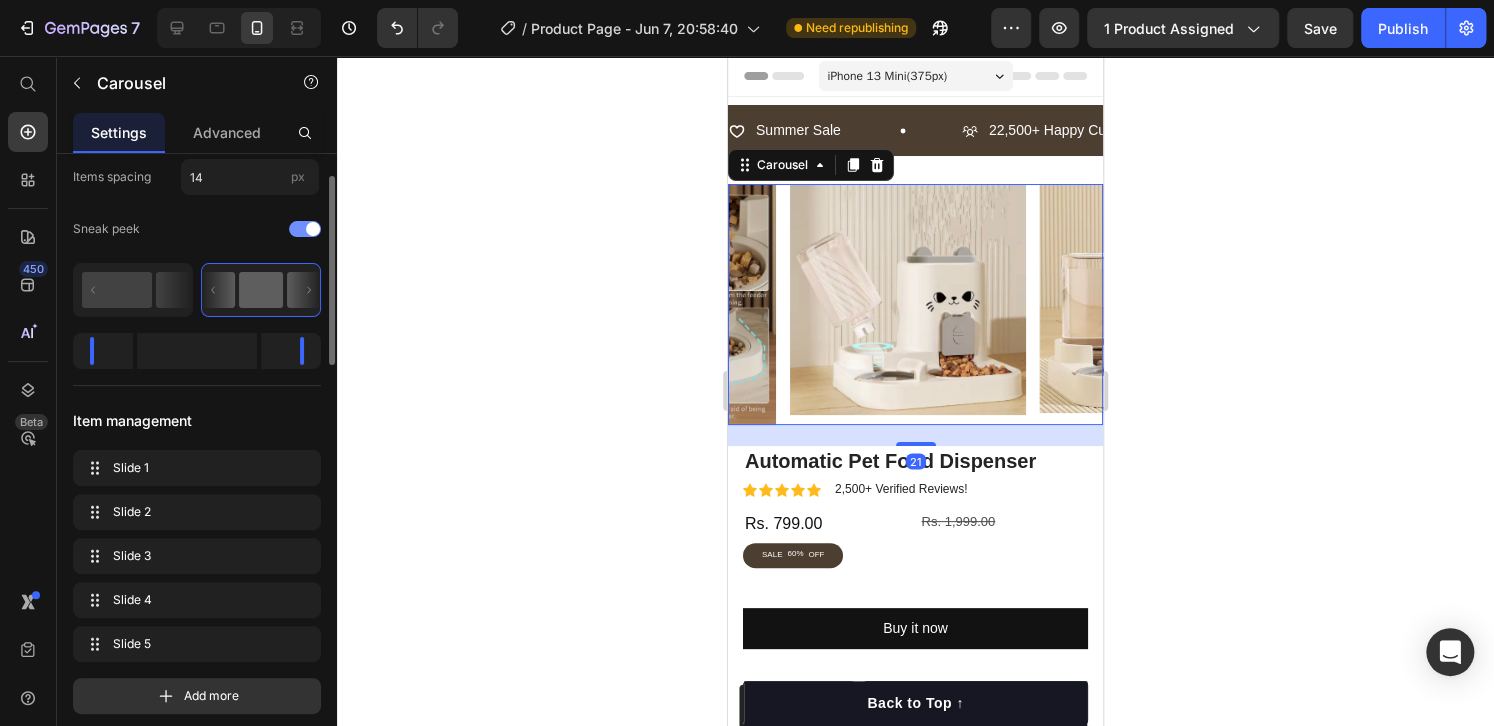 scroll, scrollTop: 197, scrollLeft: 0, axis: vertical 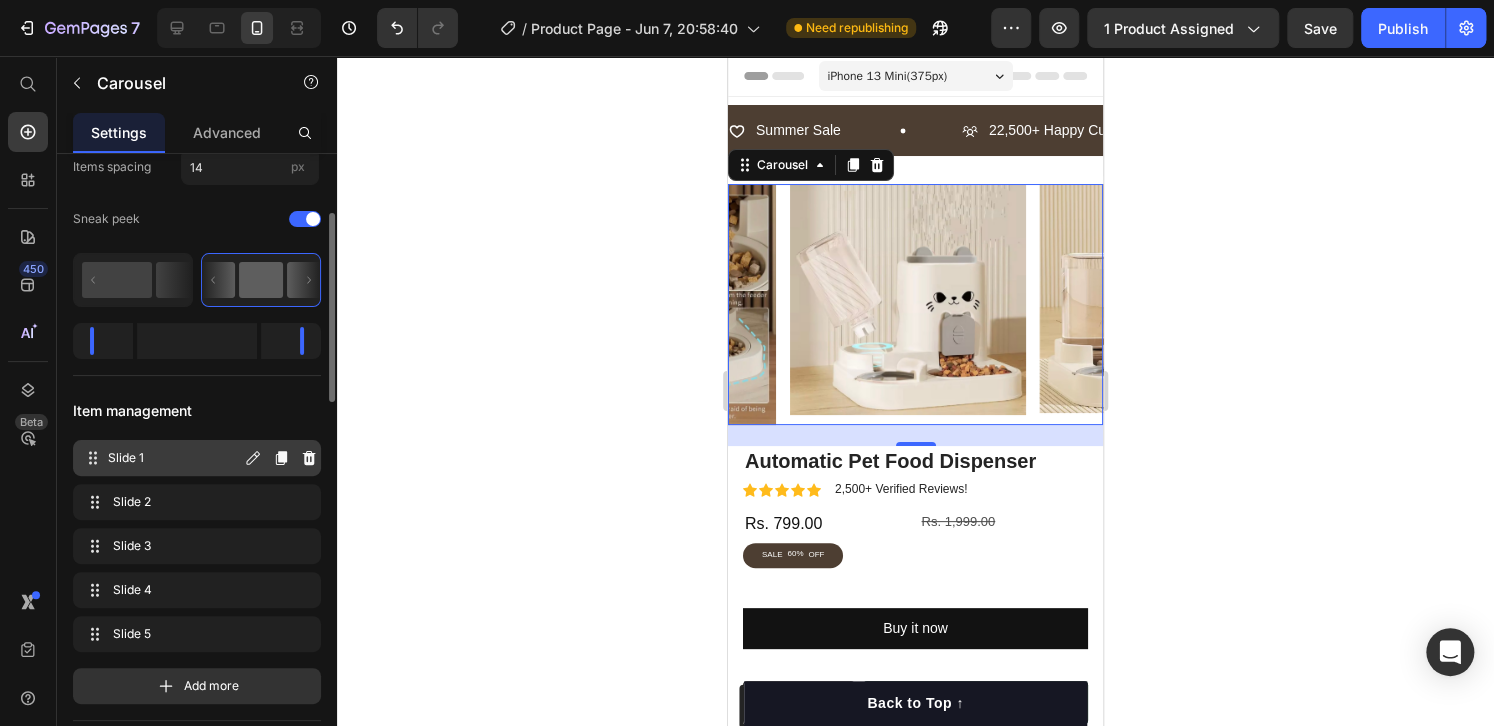 click on "Slide 1" at bounding box center (174, 458) 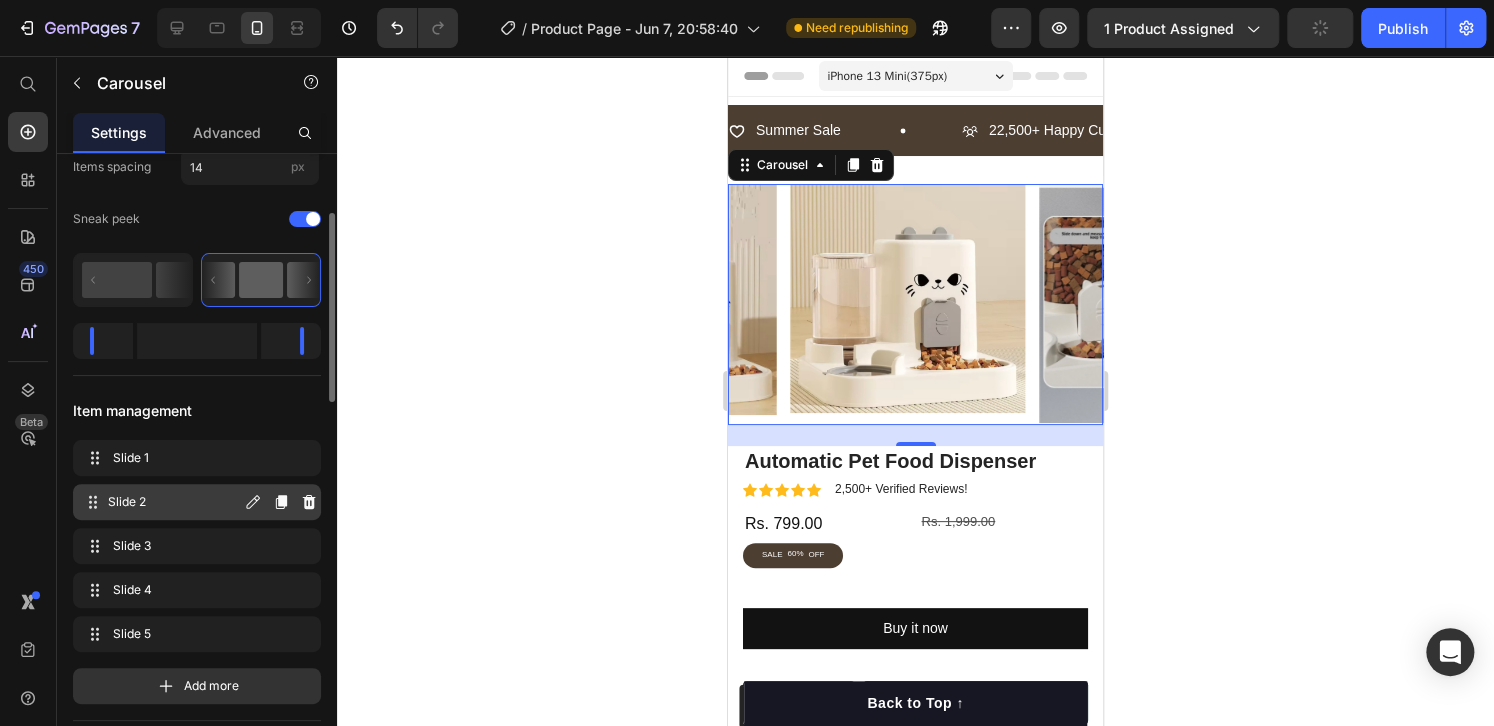 click on "Slide 2" at bounding box center [174, 502] 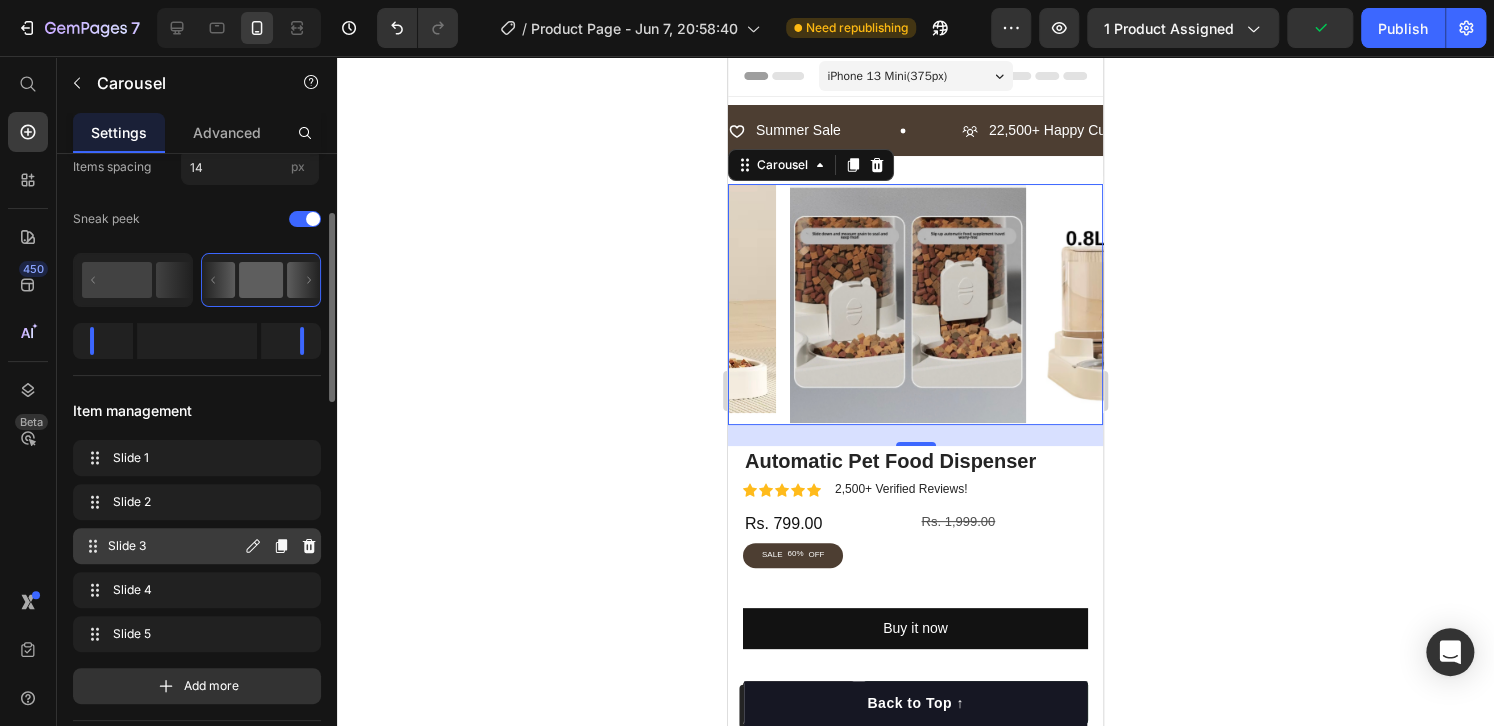 click on "Slide 3" at bounding box center (174, 546) 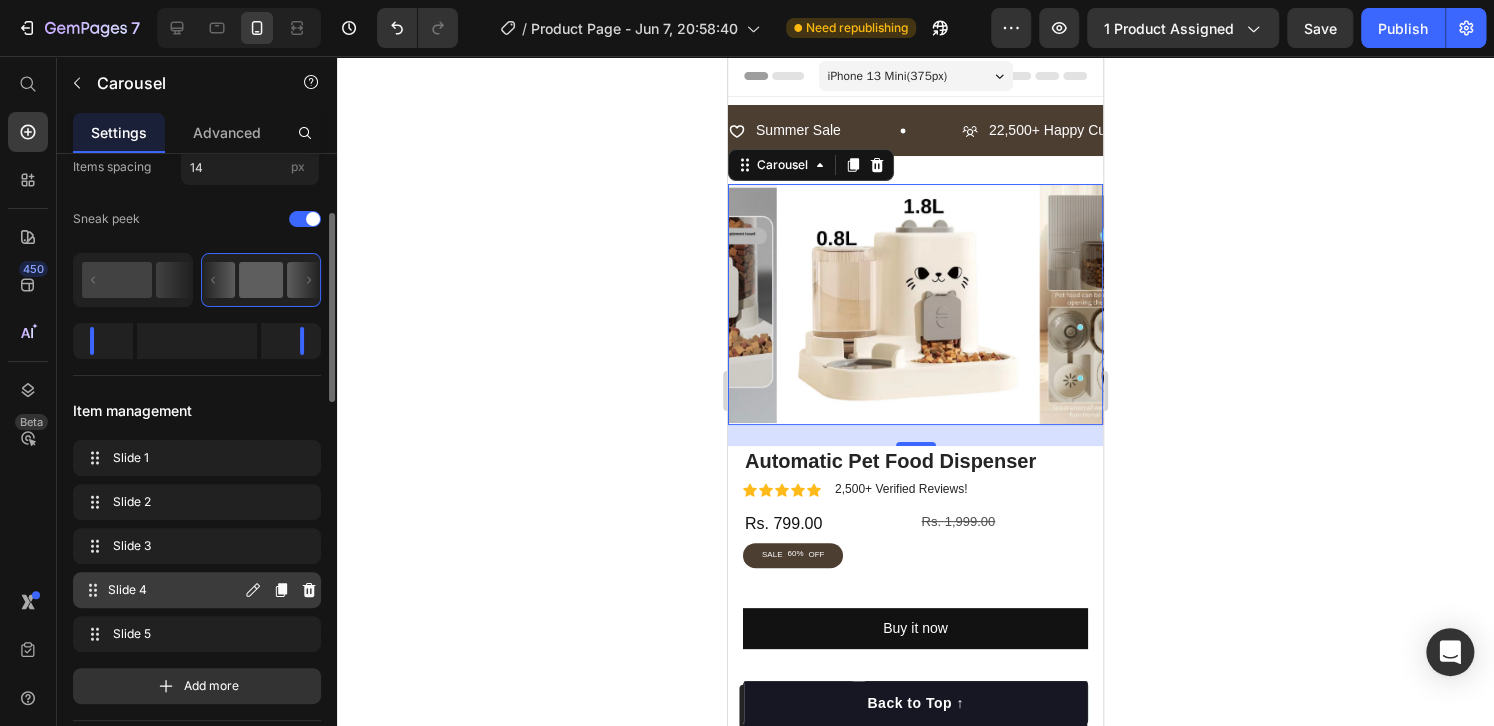 click on "Slide 4" at bounding box center [174, 590] 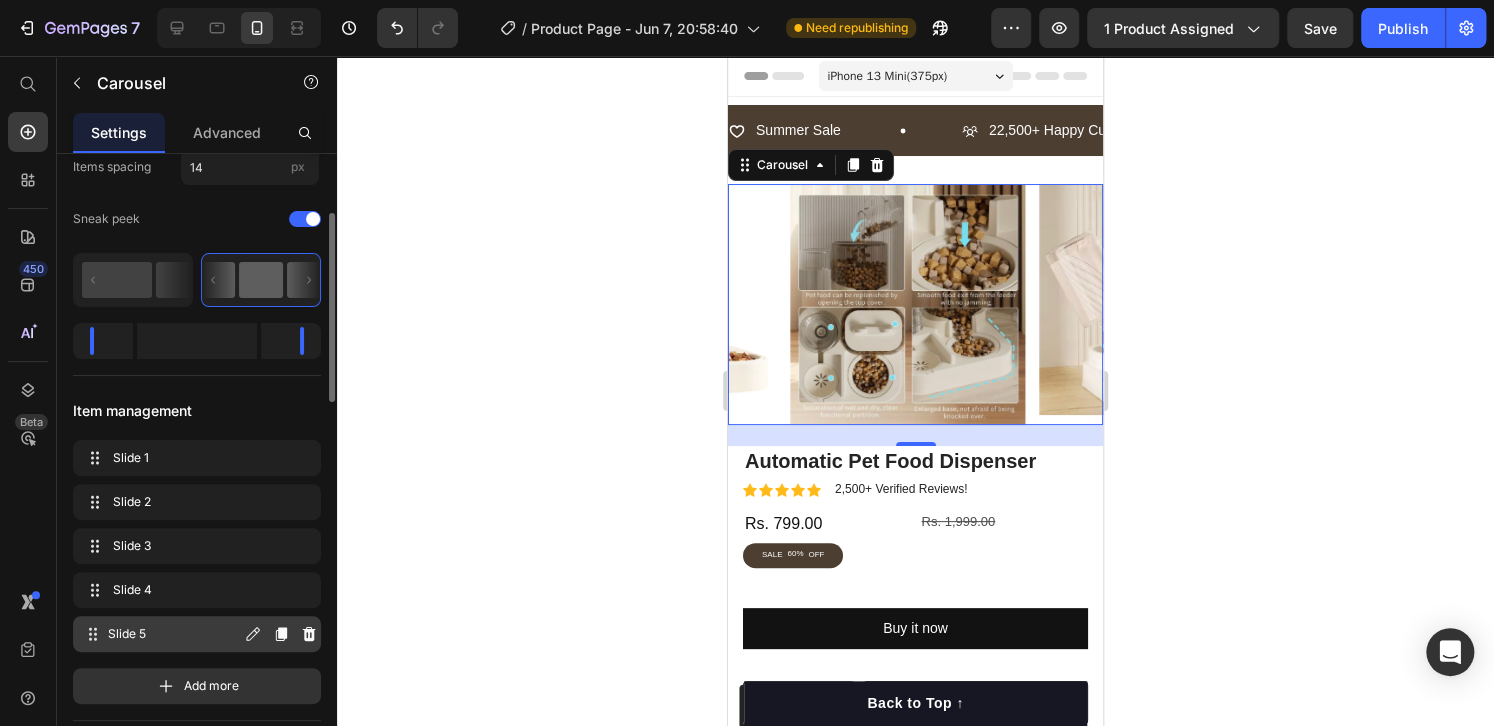click on "Slide 5 Slide 5" at bounding box center [161, 634] 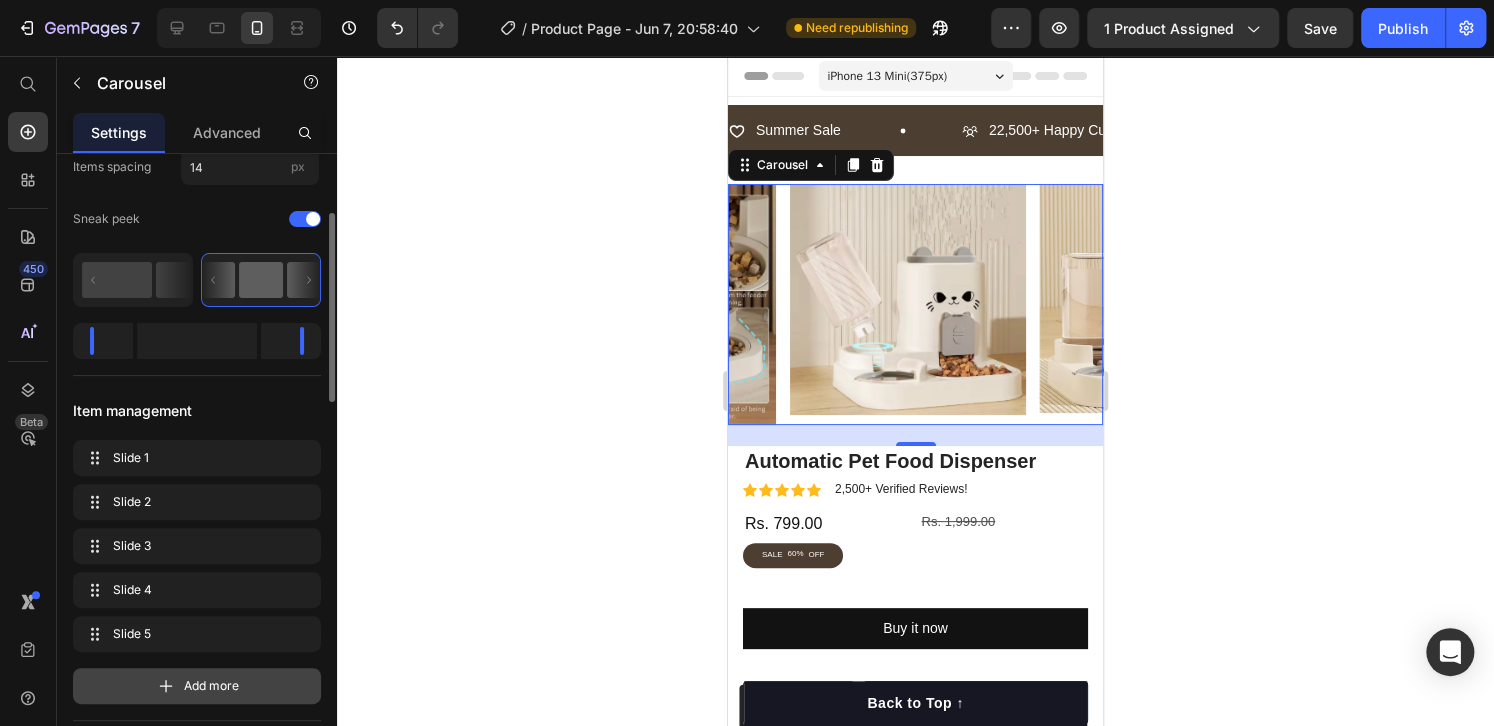 click 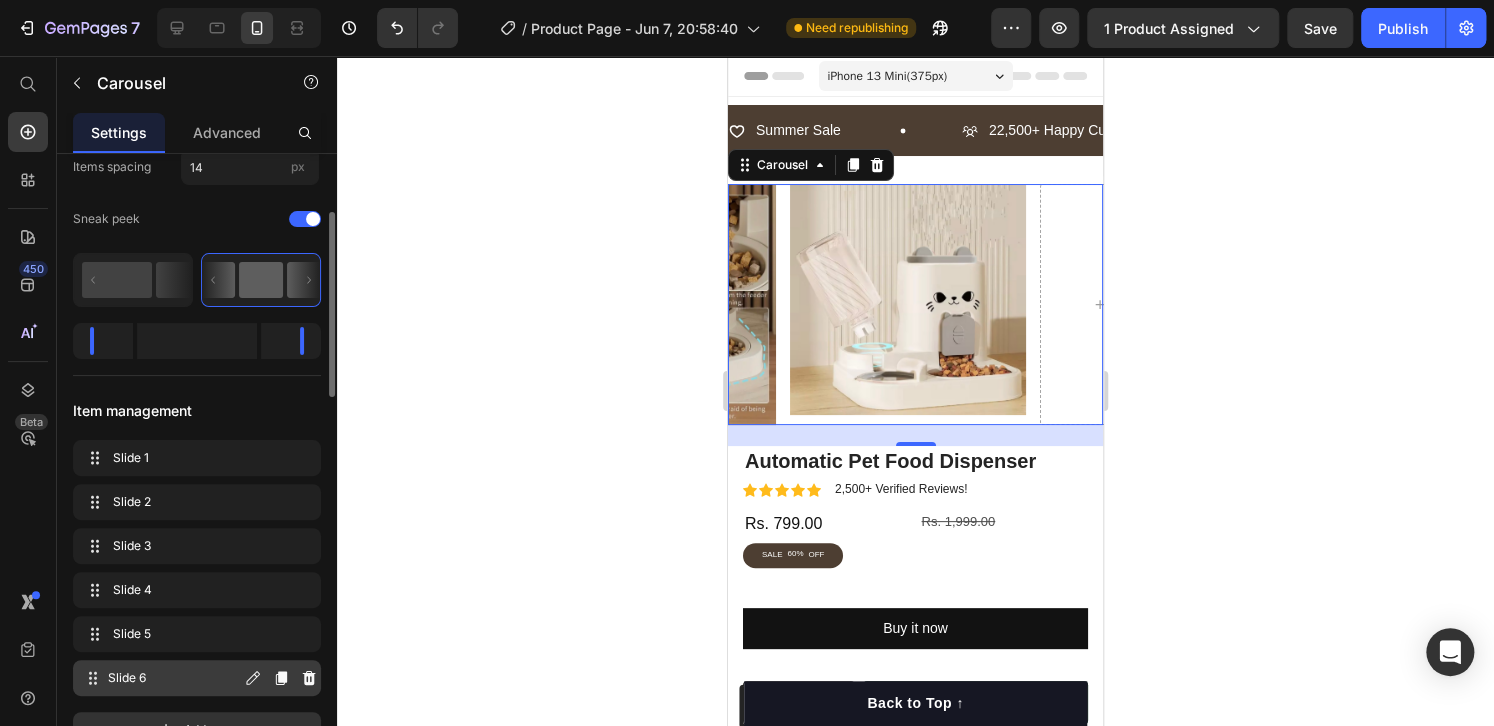 click on "Slide 6" at bounding box center (174, 678) 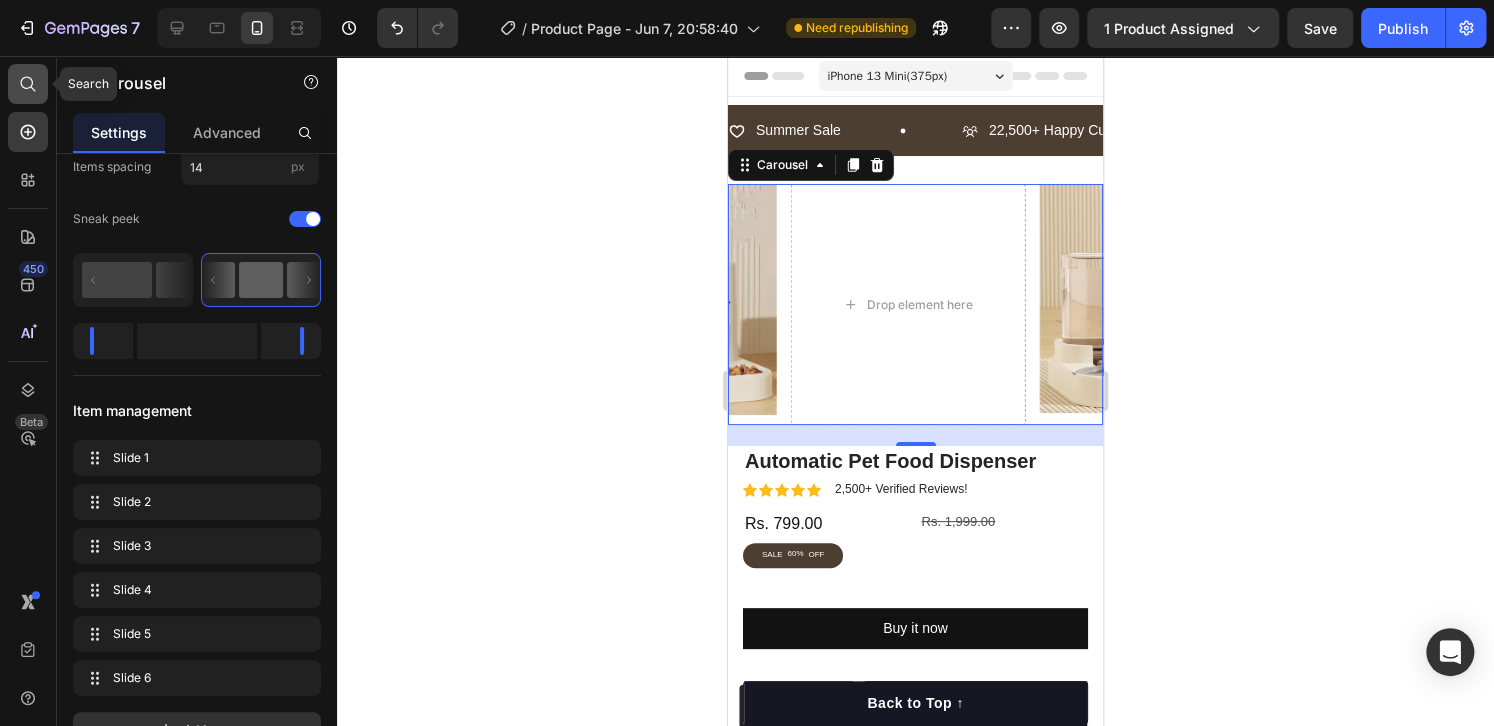 click 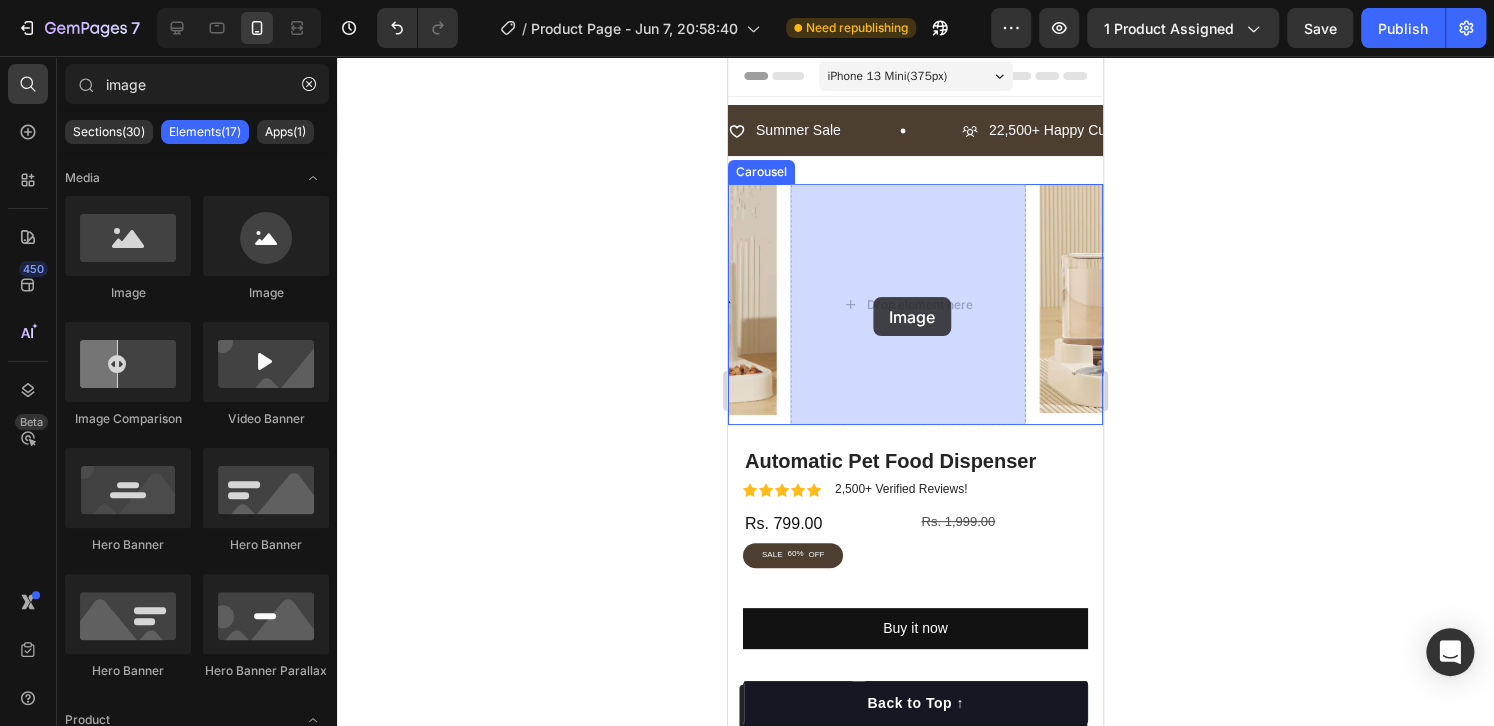 drag, startPoint x: 884, startPoint y: 285, endPoint x: 873, endPoint y: 297, distance: 16.27882 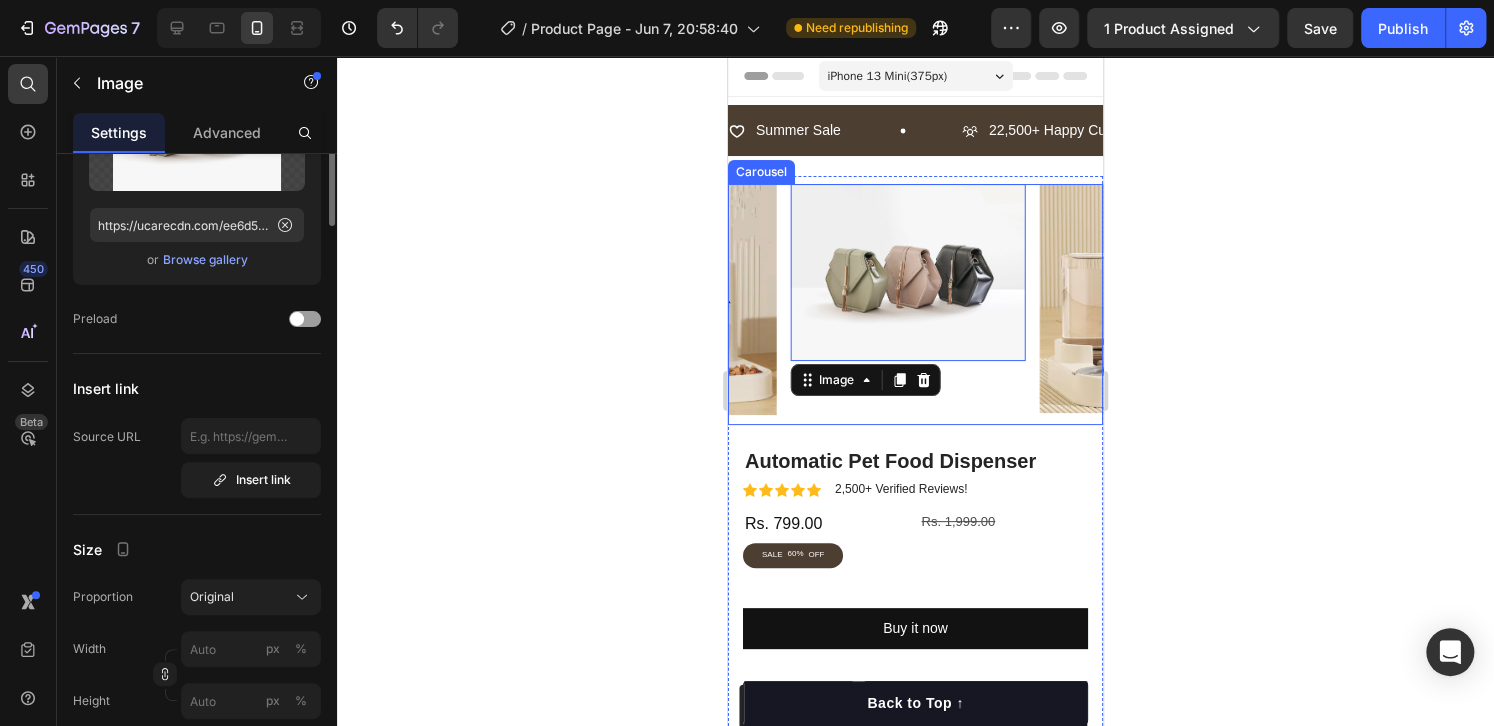 scroll, scrollTop: 0, scrollLeft: 0, axis: both 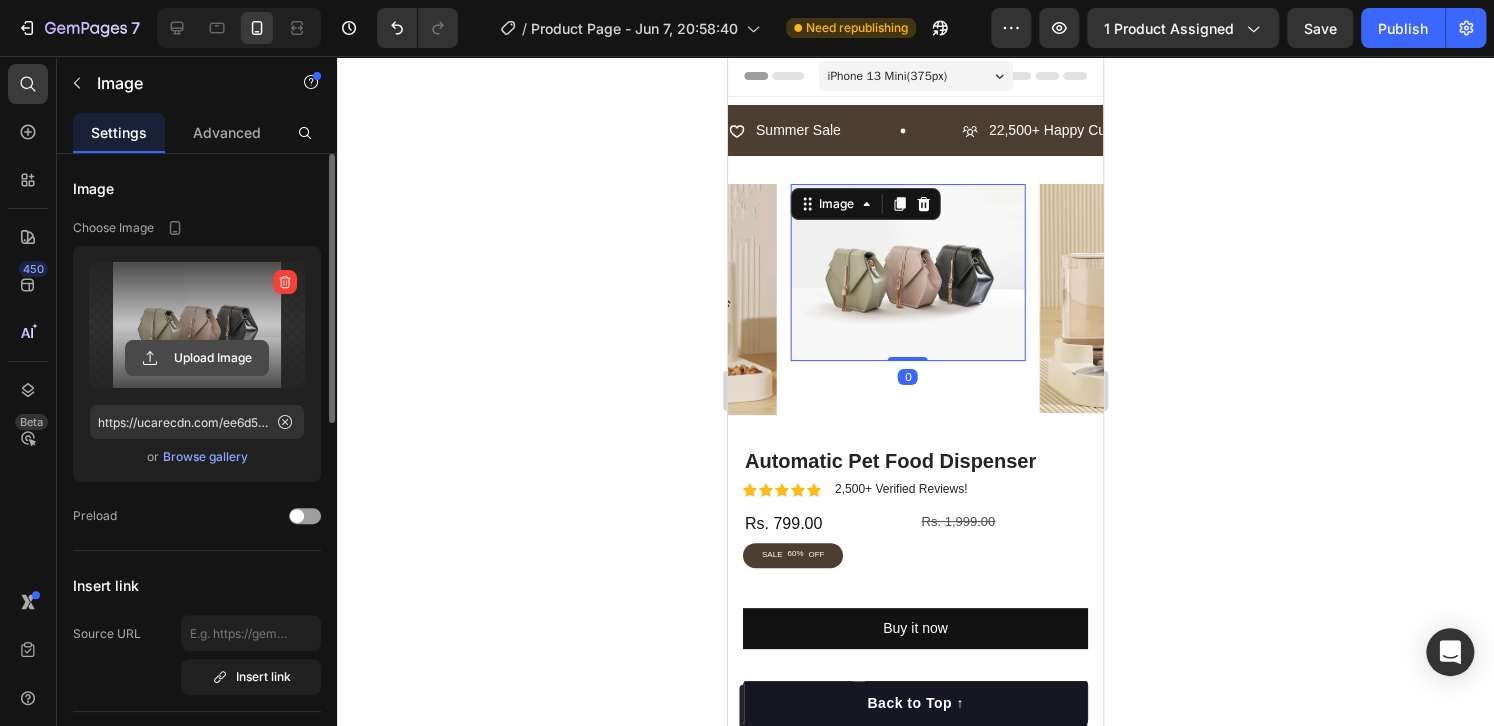 click 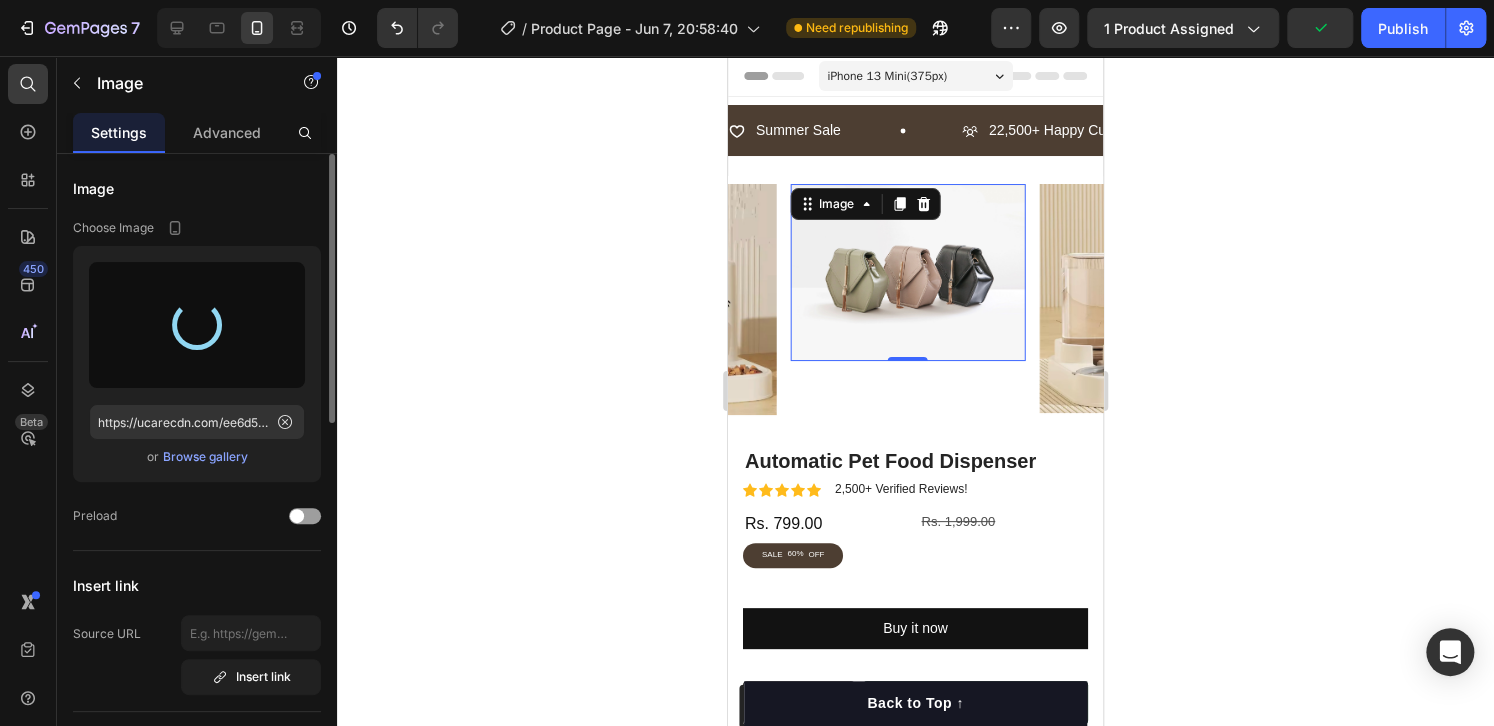 type on "https://cdn.shopify.com/s/files/1/0652/7329/9152/files/gempages_570054759491306311-89132dd6-6cdd-4121-86ca-ce83b698a3ea.jpg" 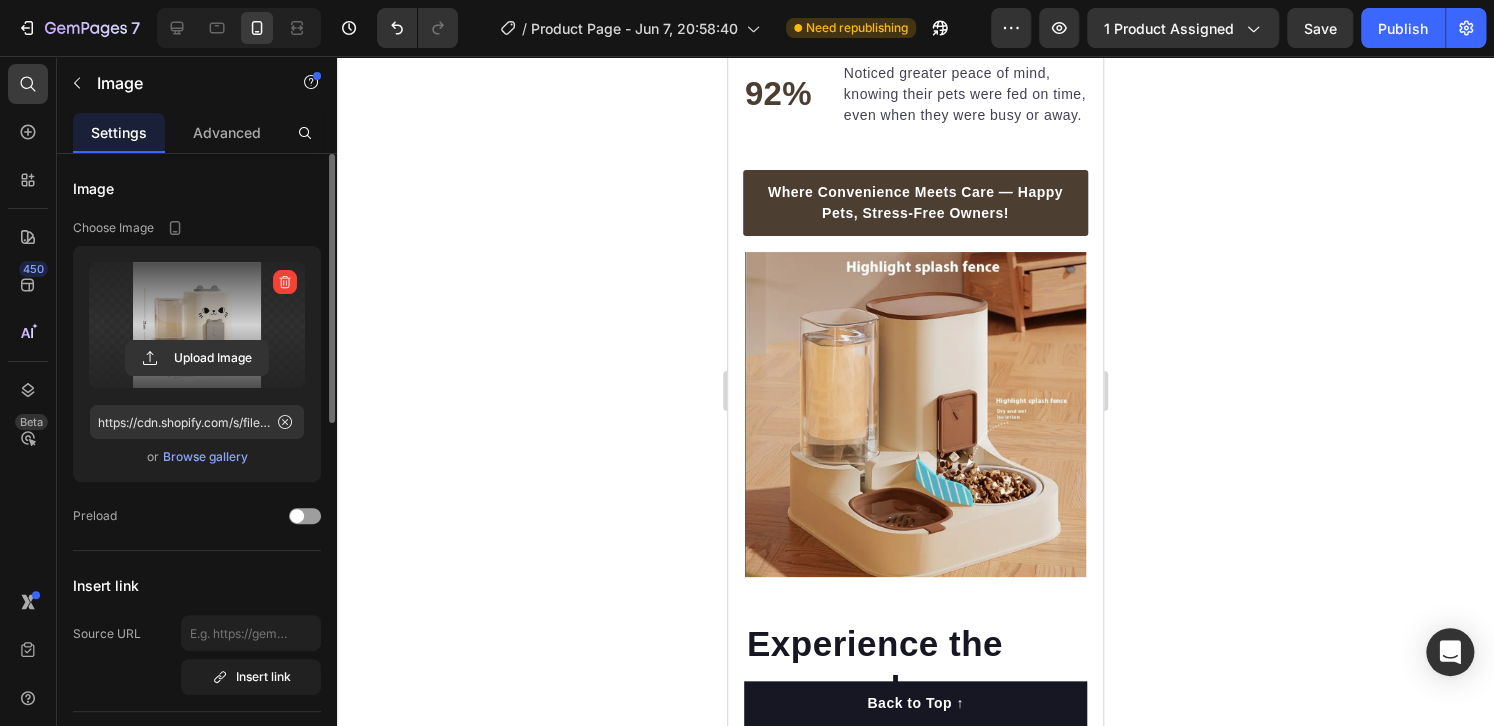 scroll, scrollTop: 2206, scrollLeft: 0, axis: vertical 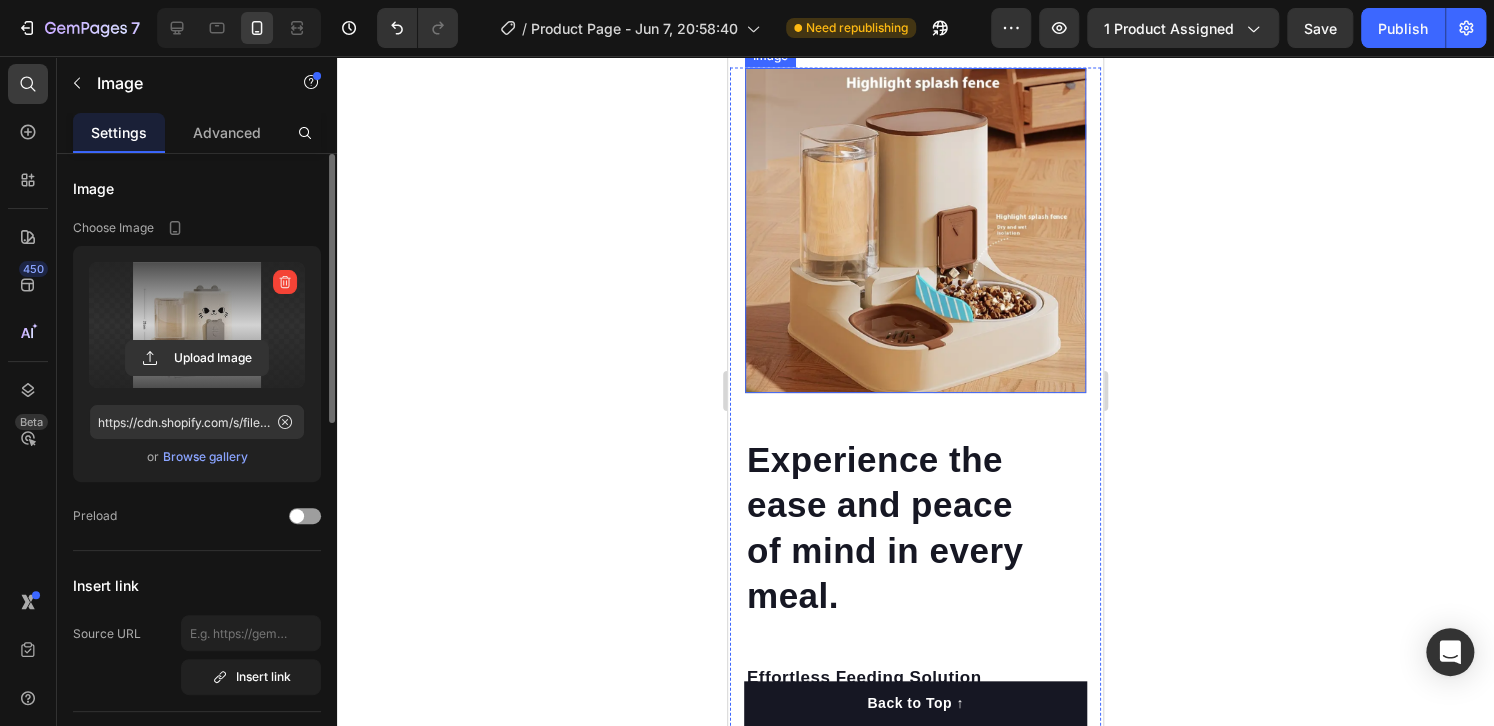 click at bounding box center (915, 230) 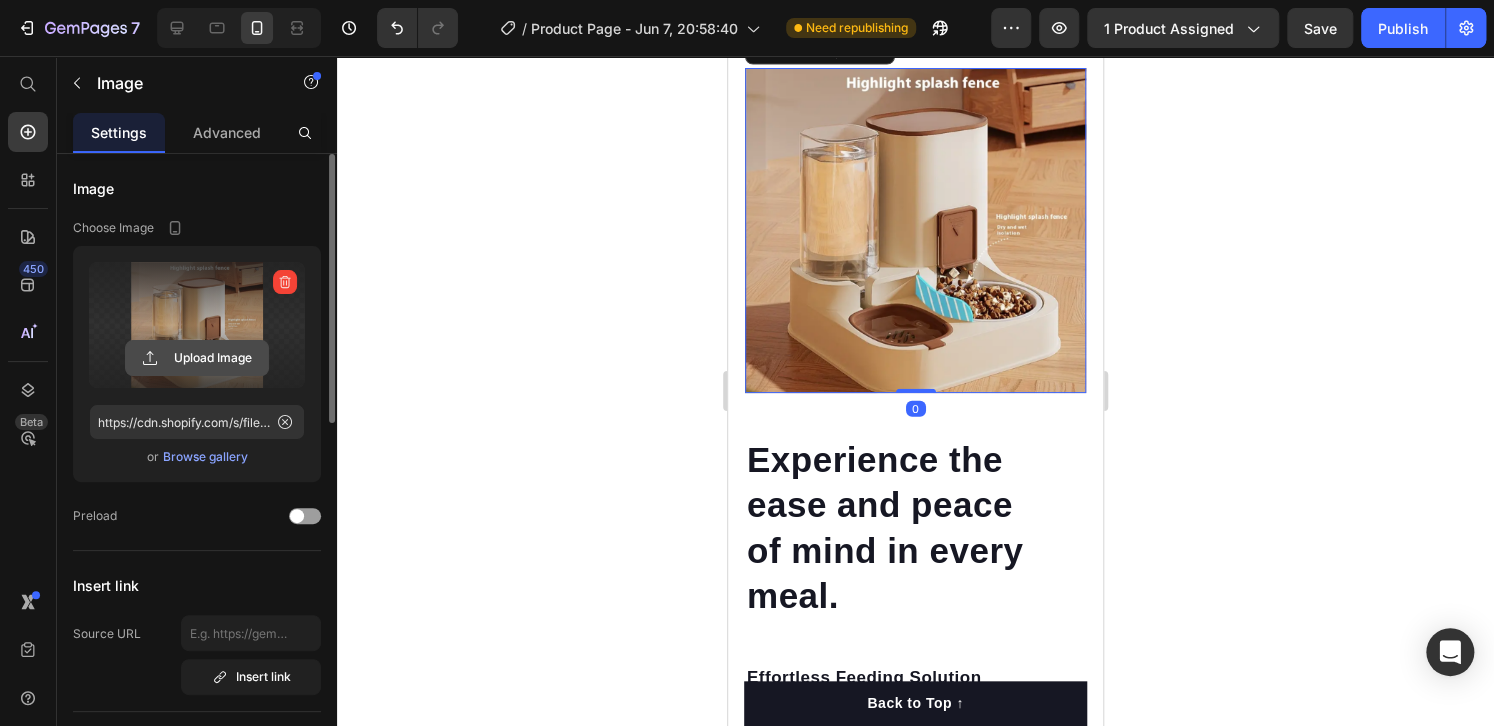 click 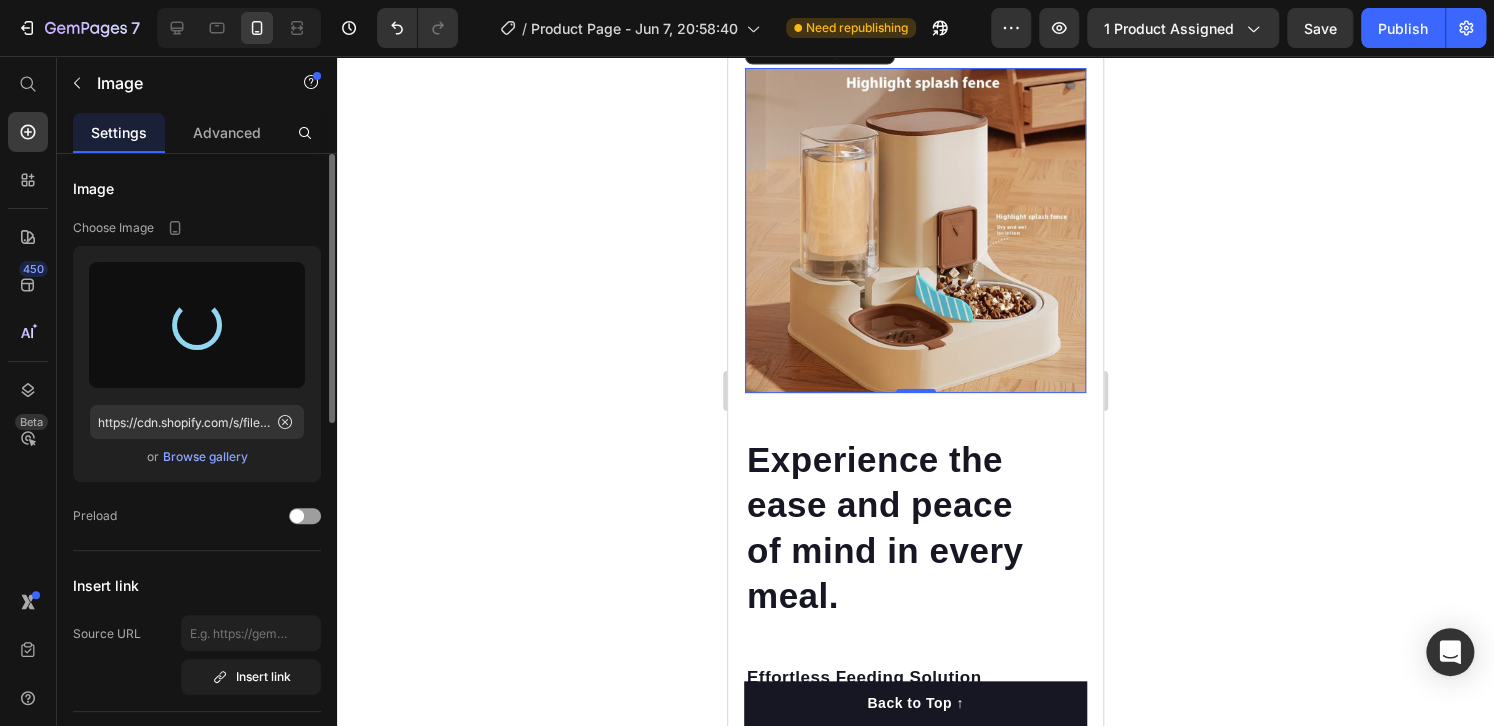 type on "https://cdn.shopify.com/s/files/1/0652/7329/9152/files/gempages_570054759491306311-0149532b-8703-49f4-822f-303315d00bee.png" 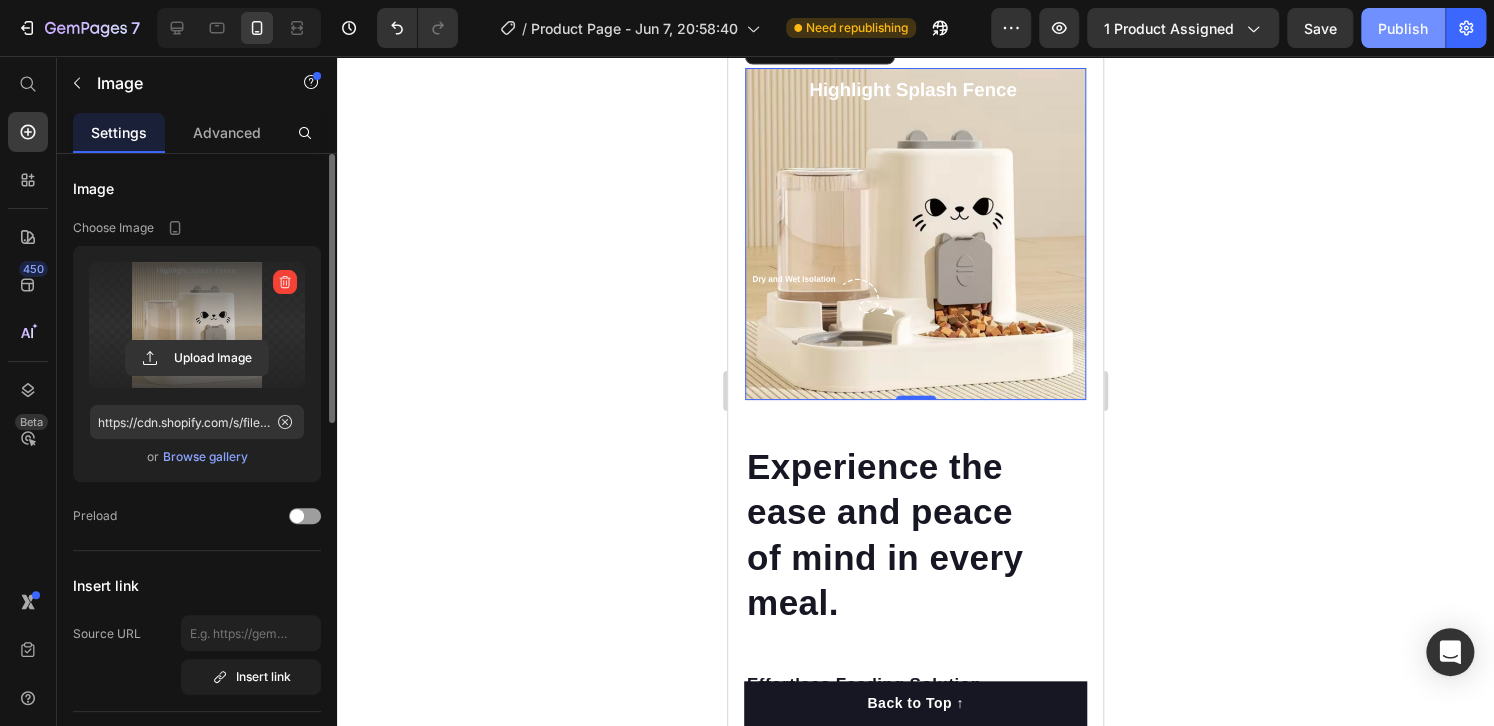 click on "Publish" at bounding box center [1403, 28] 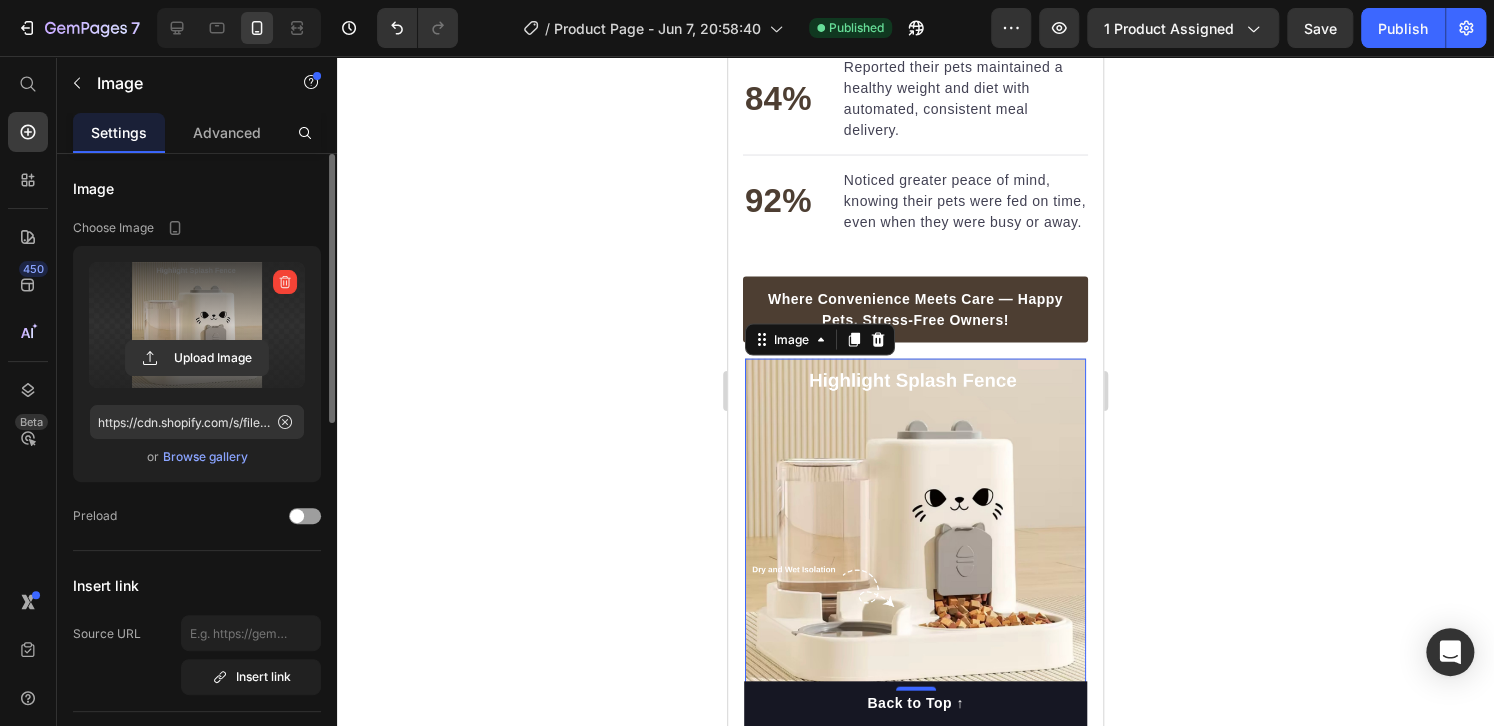scroll, scrollTop: 1915, scrollLeft: 0, axis: vertical 